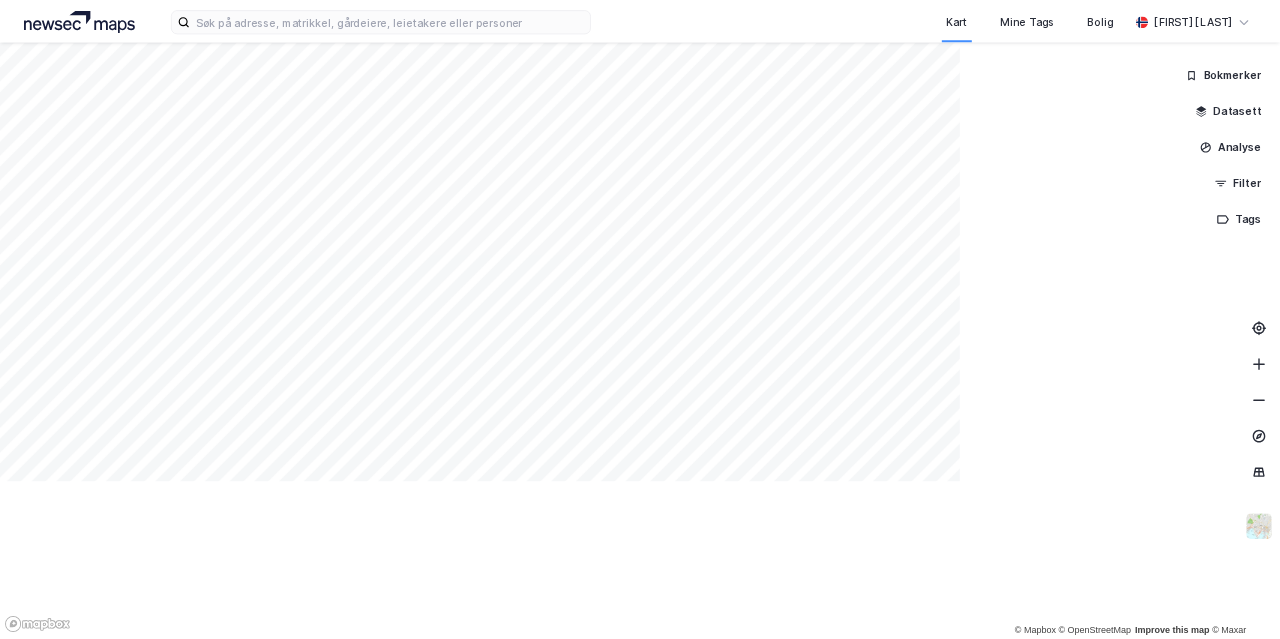 scroll, scrollTop: 0, scrollLeft: 0, axis: both 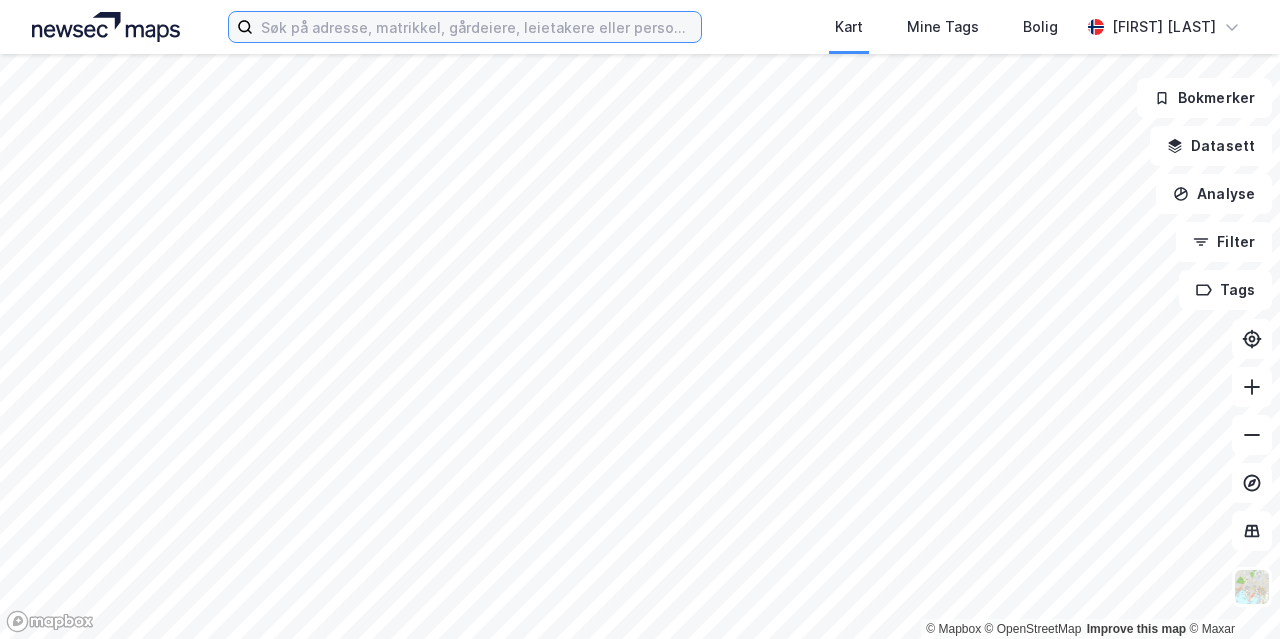 click at bounding box center (477, 27) 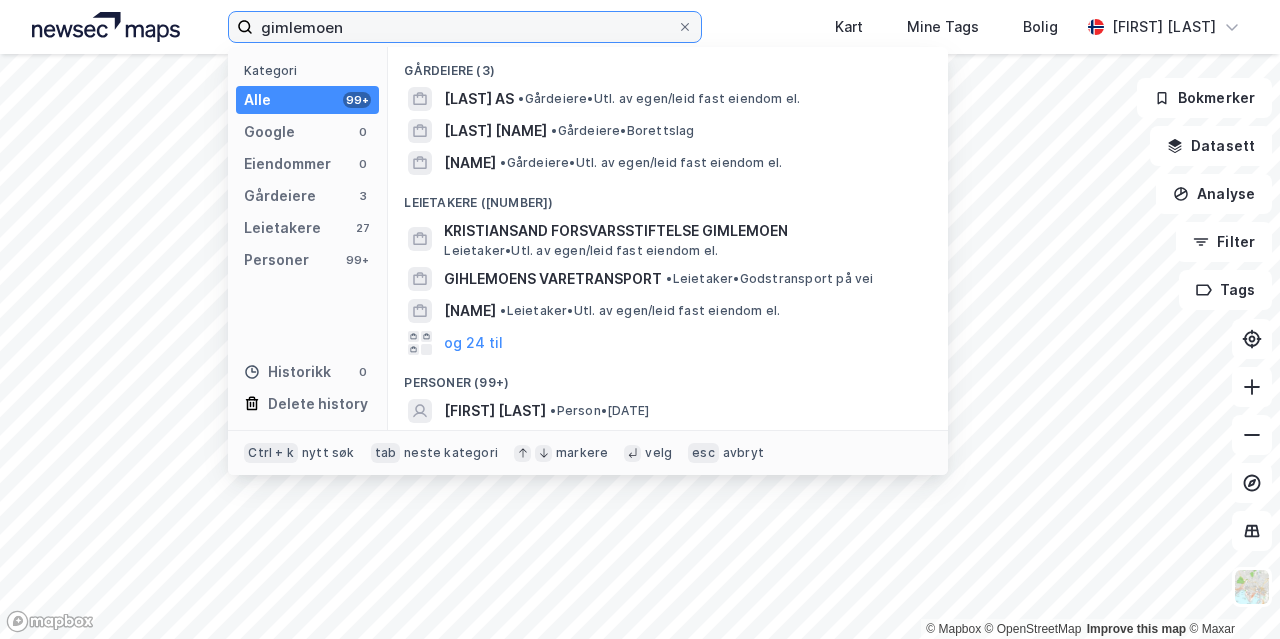 click on "gimlemoen" at bounding box center [465, 27] 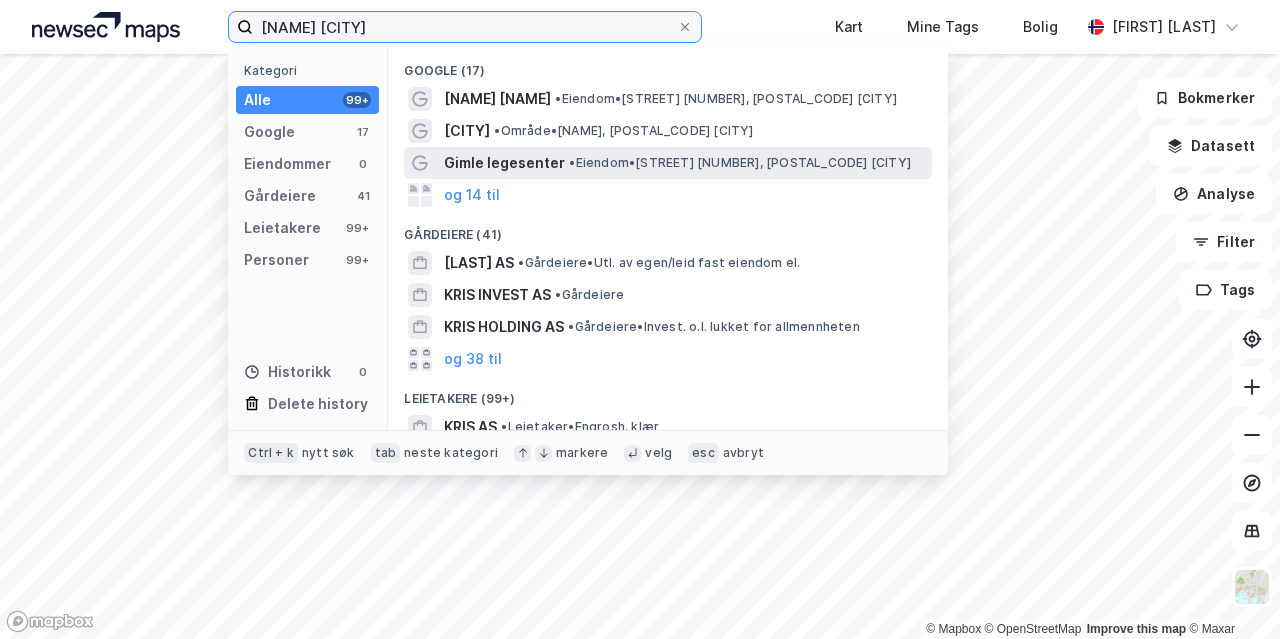type on "[NAME] [CITY]" 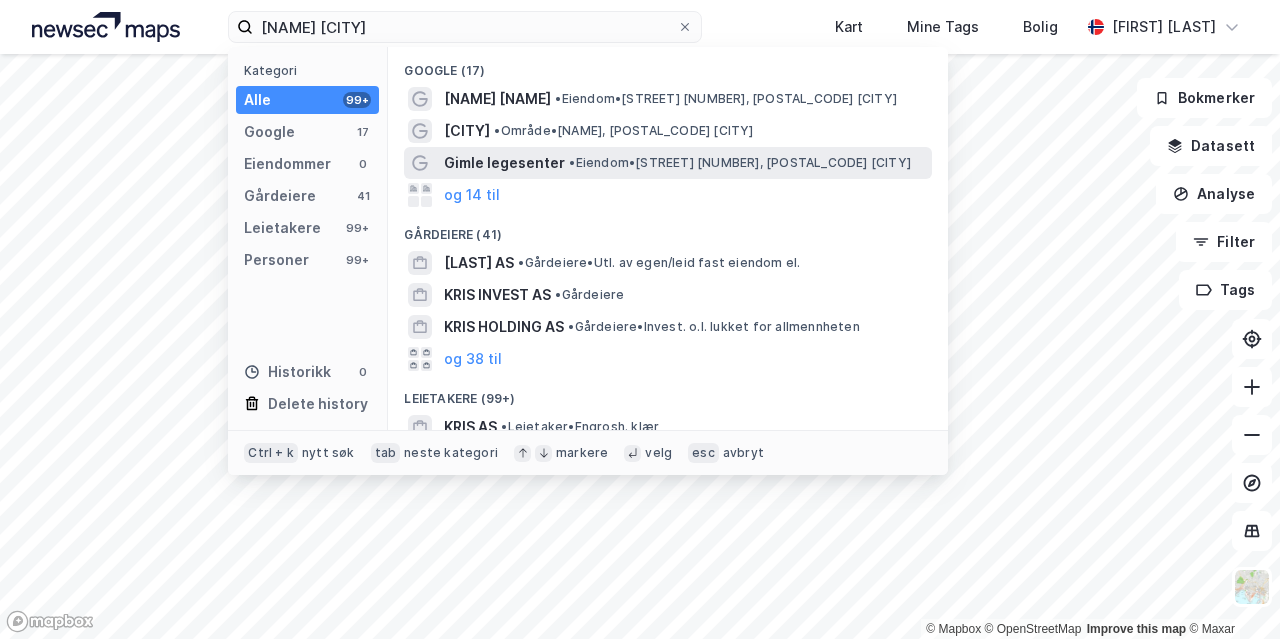 click on "Gimle legesenter" at bounding box center (504, 163) 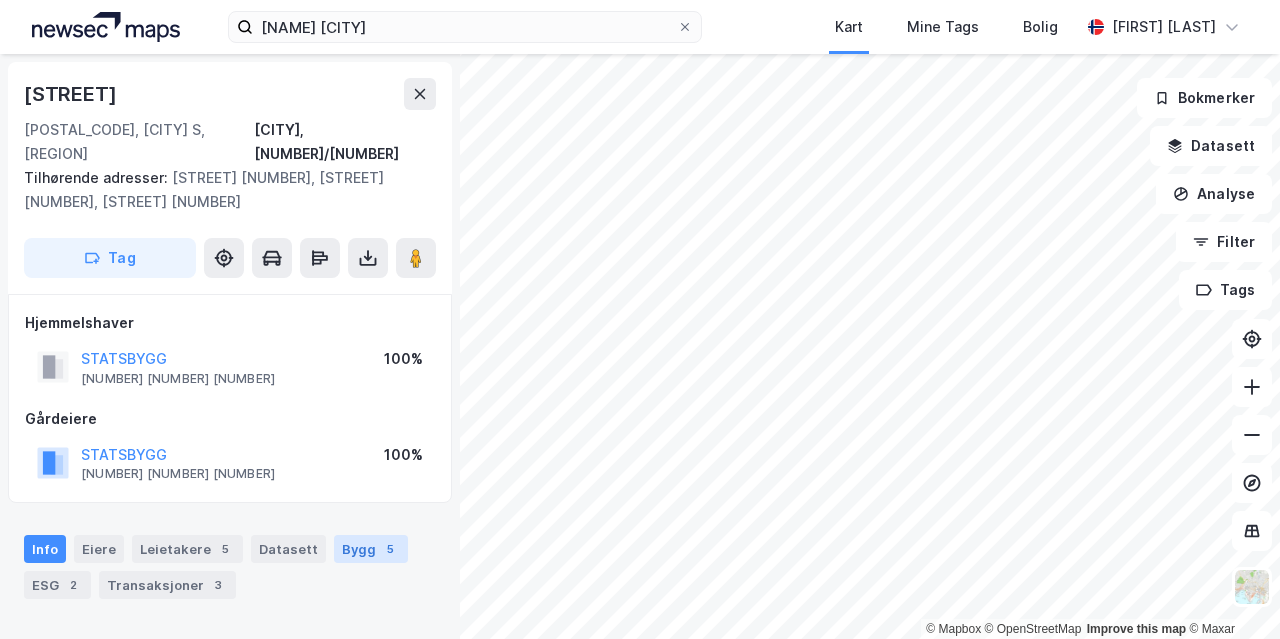 click on "5" at bounding box center [390, 549] 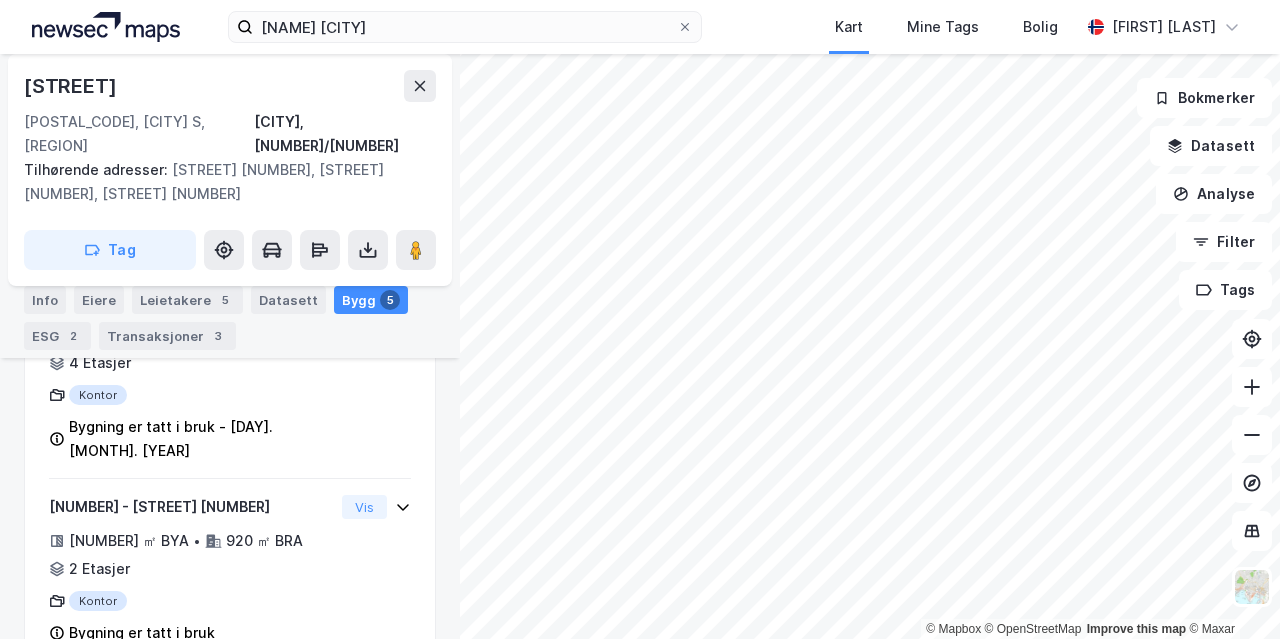 scroll, scrollTop: 0, scrollLeft: 0, axis: both 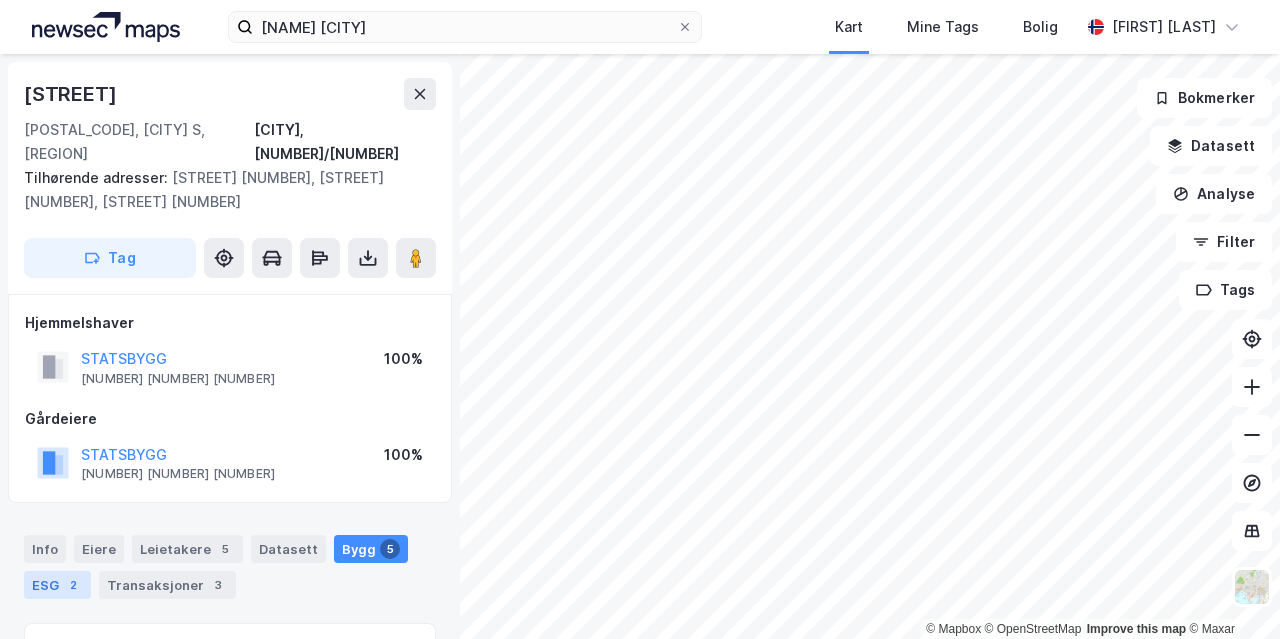 click on "ESG 2" at bounding box center (57, 585) 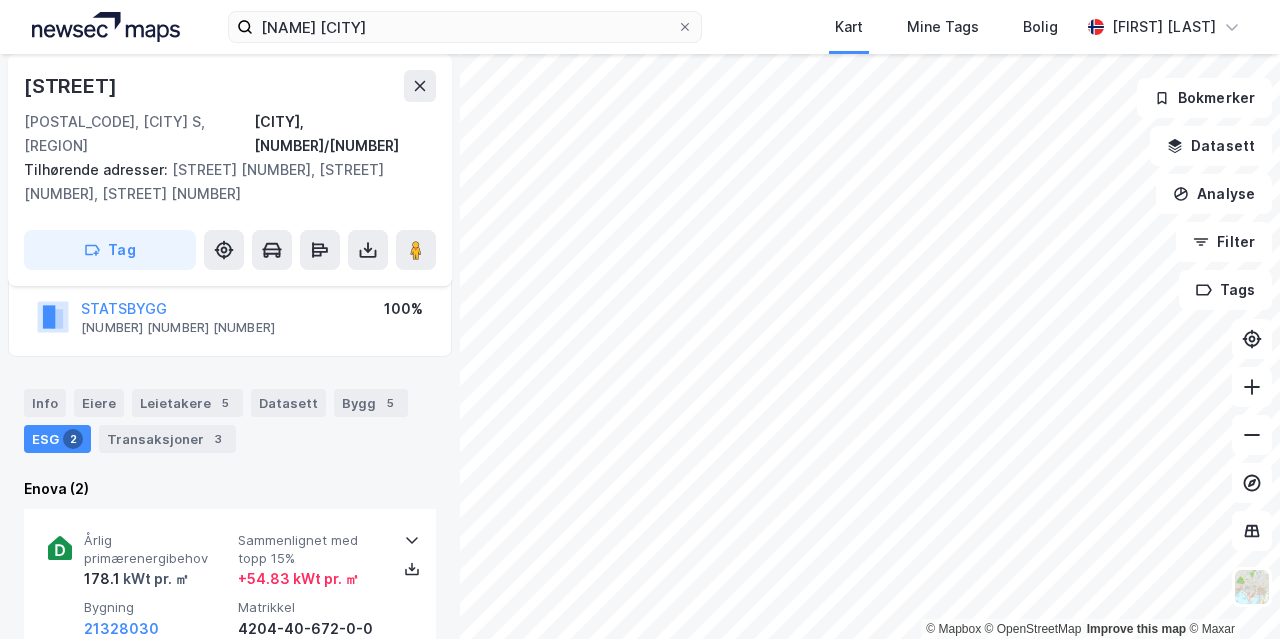 scroll, scrollTop: 143, scrollLeft: 0, axis: vertical 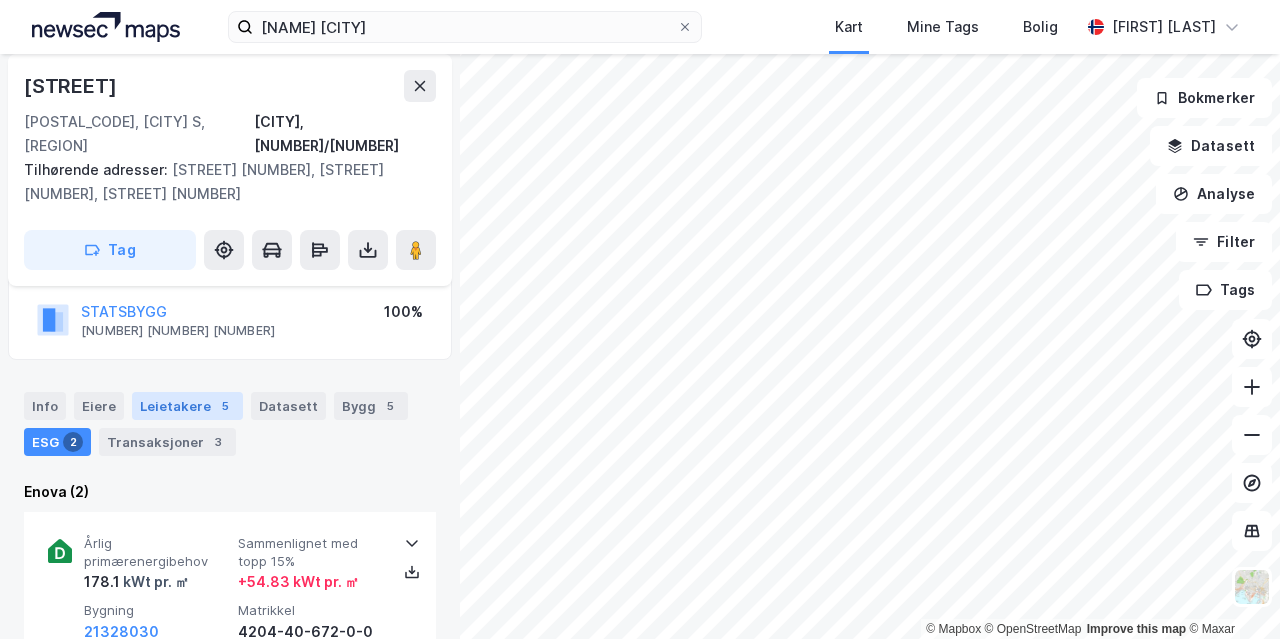click on "Leietakere 5" at bounding box center (187, 406) 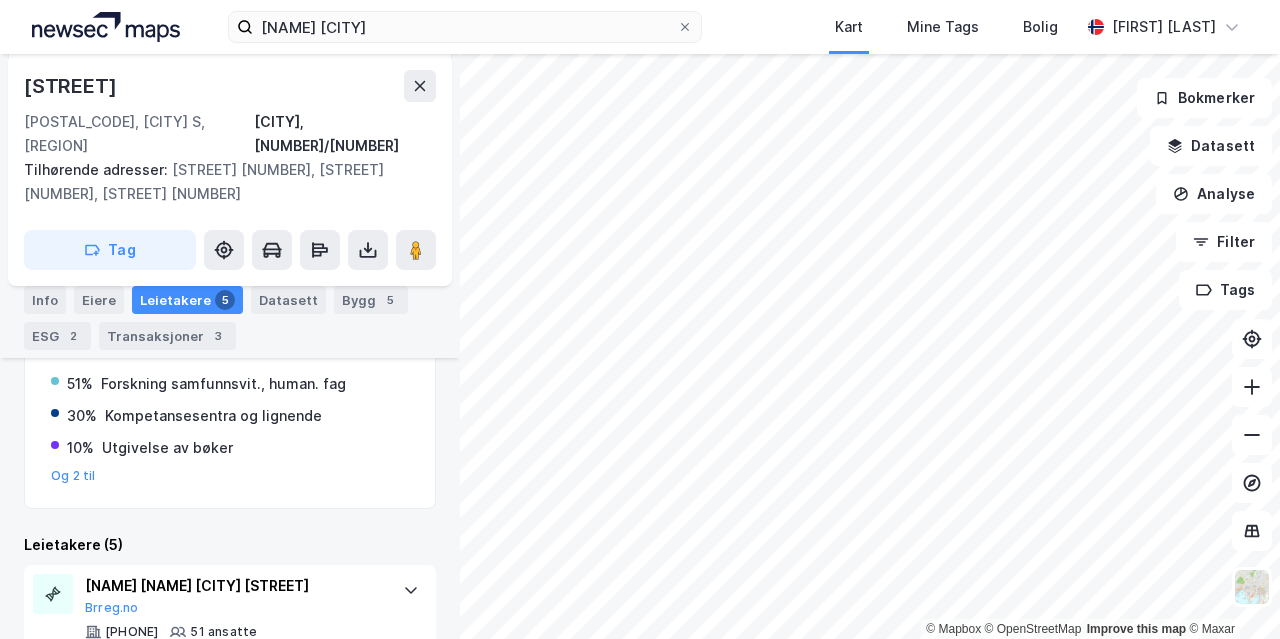 scroll, scrollTop: 404, scrollLeft: 0, axis: vertical 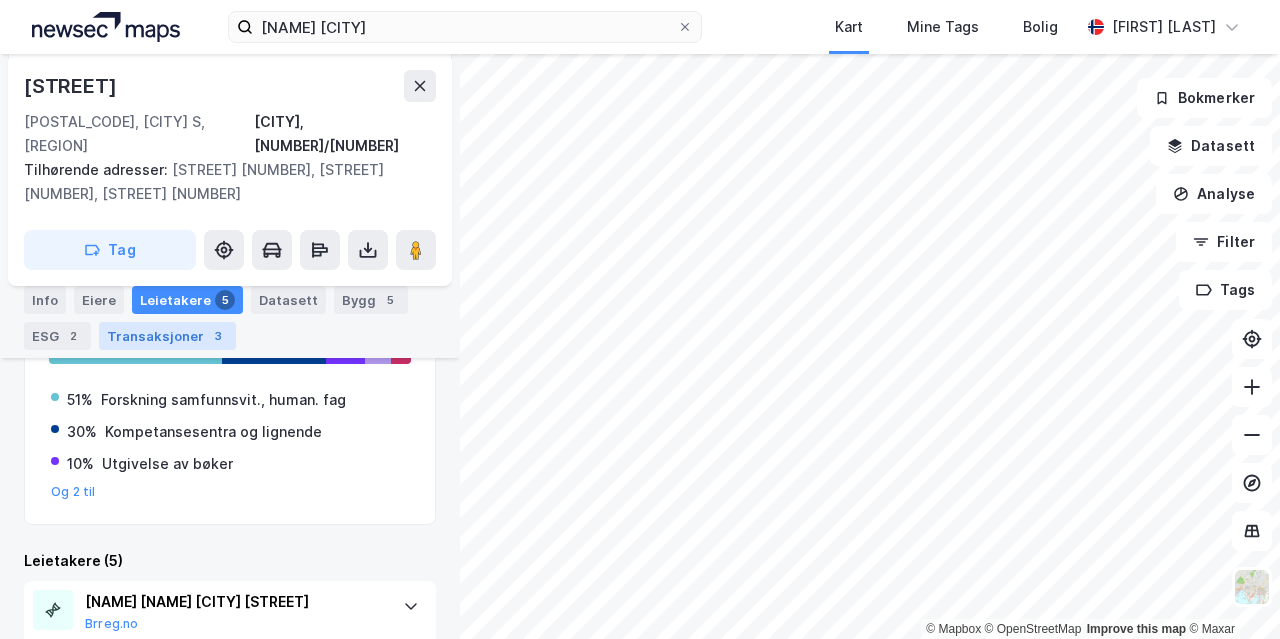 click on "Transaksjoner 3" at bounding box center [167, 336] 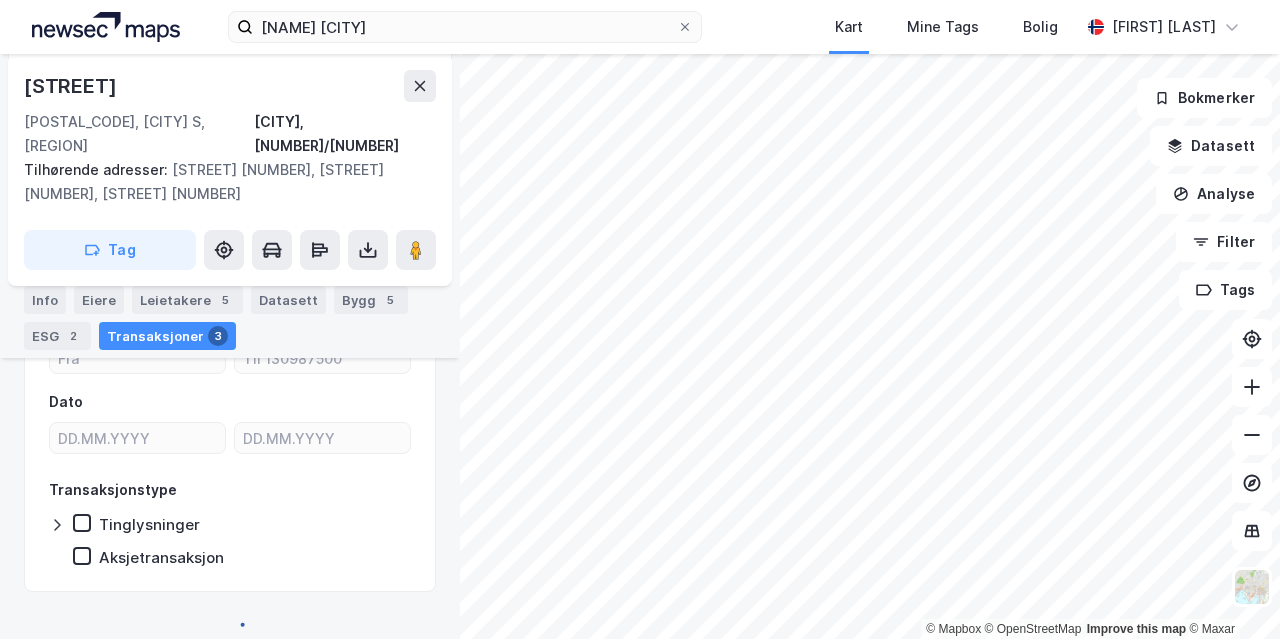 scroll, scrollTop: 404, scrollLeft: 0, axis: vertical 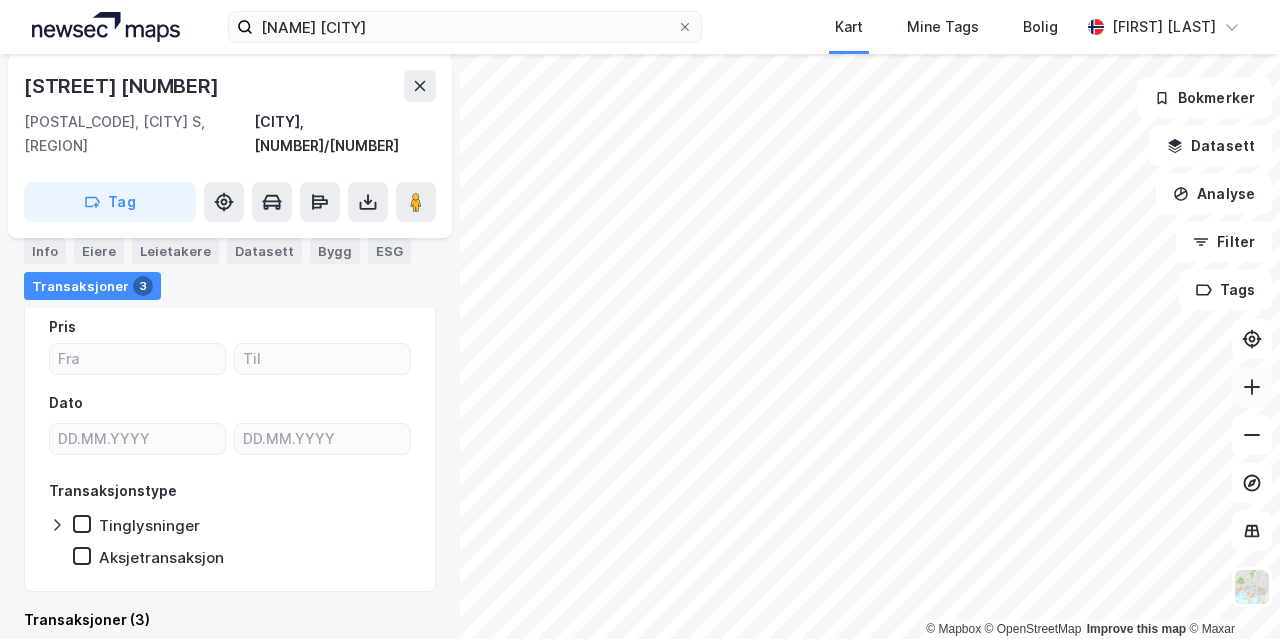 click 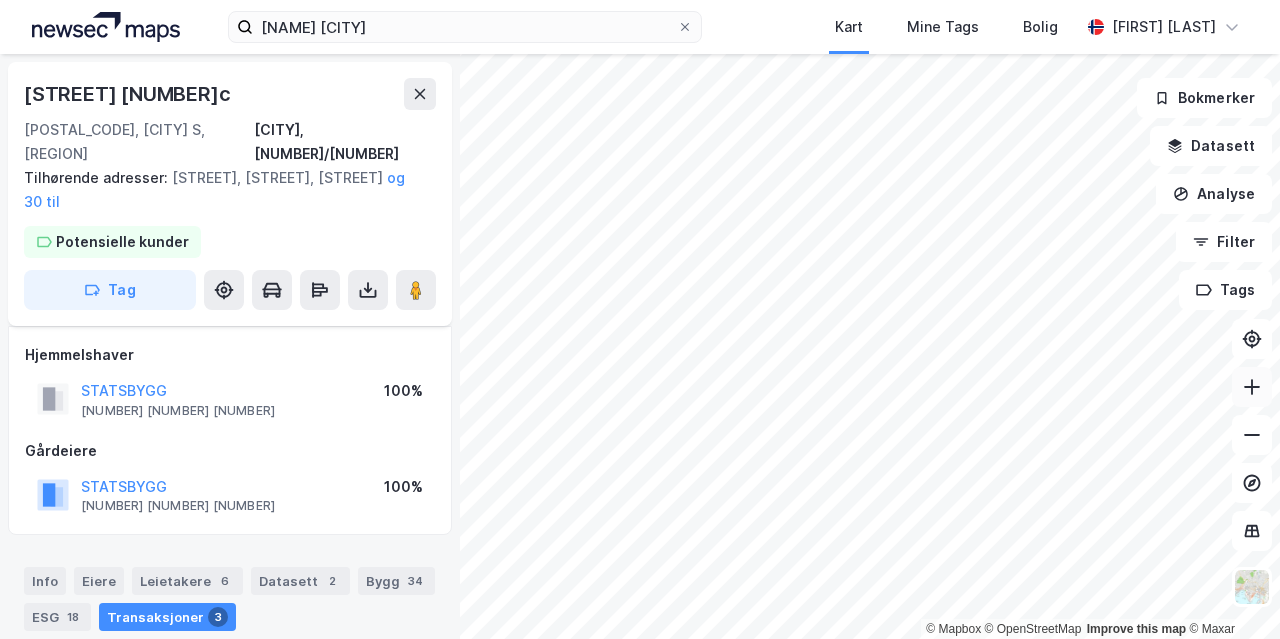 scroll, scrollTop: 277, scrollLeft: 0, axis: vertical 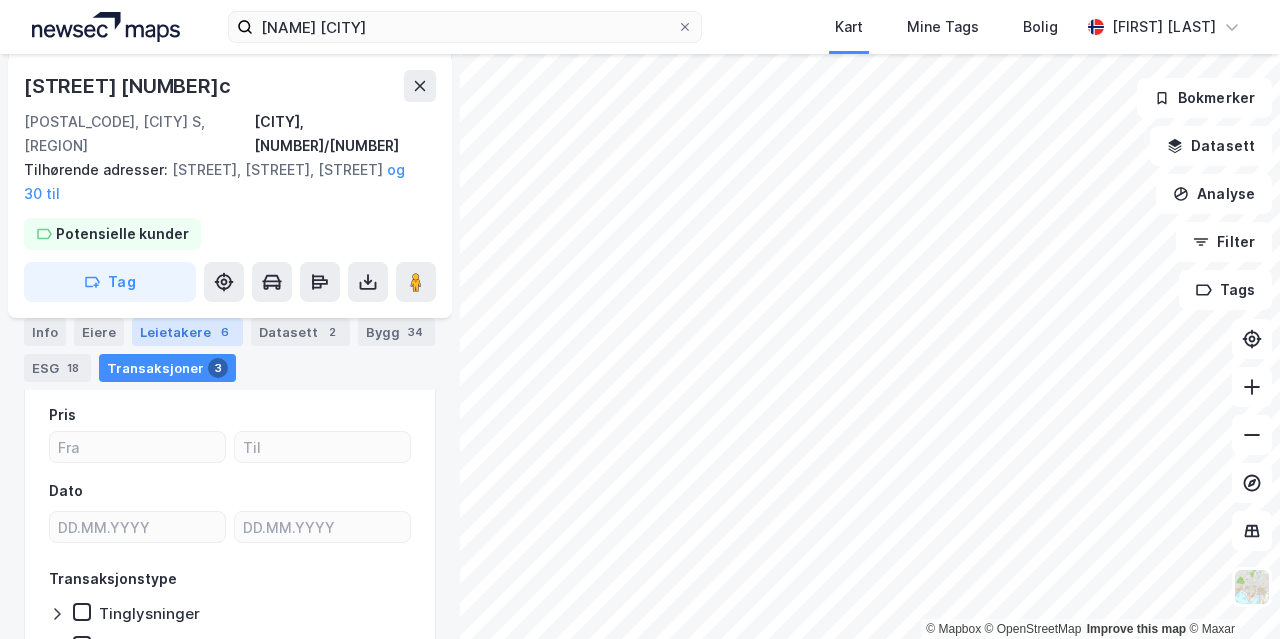 click on "Leietakere 6" at bounding box center (187, 332) 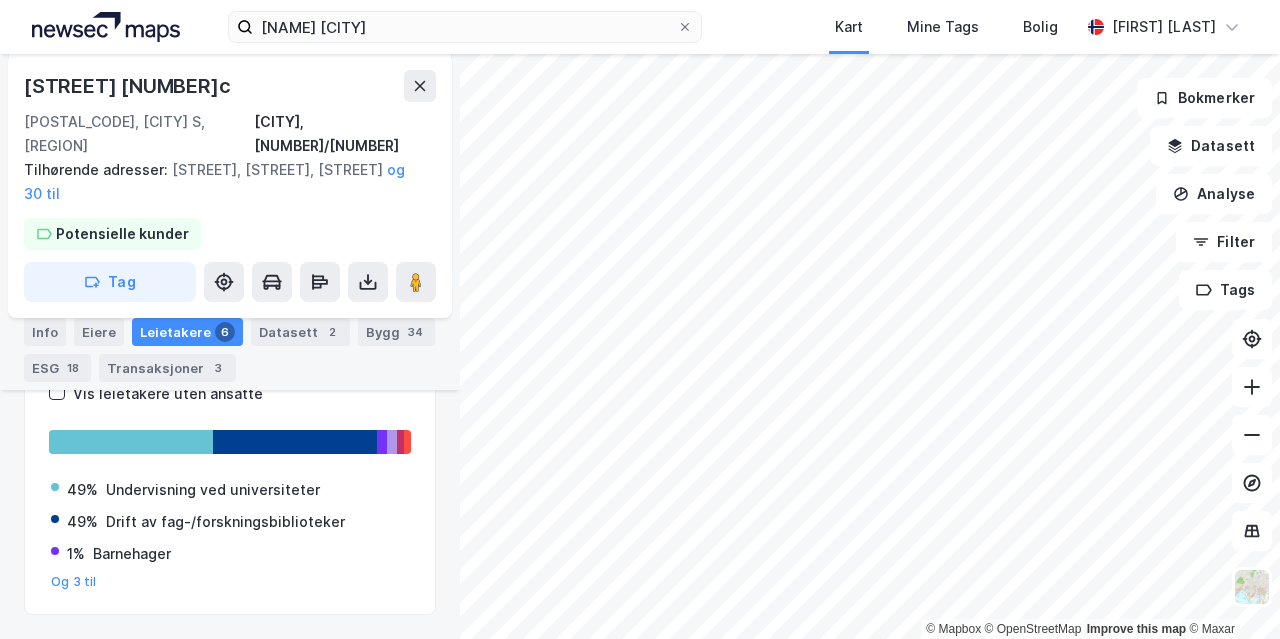 scroll, scrollTop: 339, scrollLeft: 0, axis: vertical 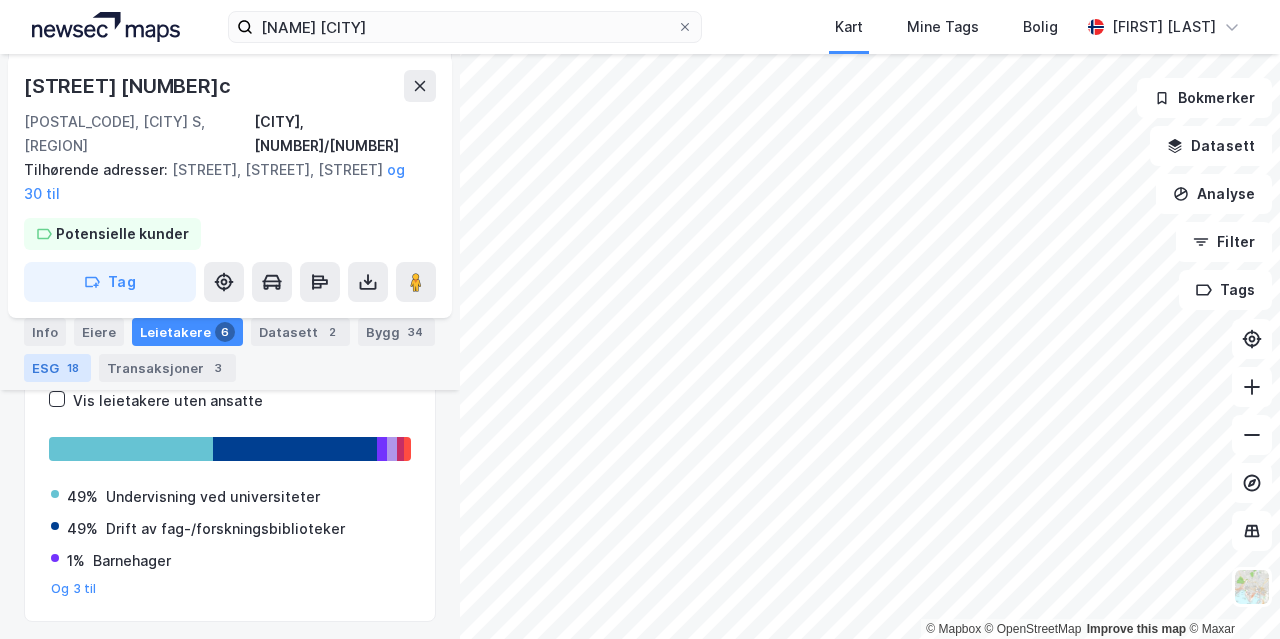 click on "18" at bounding box center [73, 368] 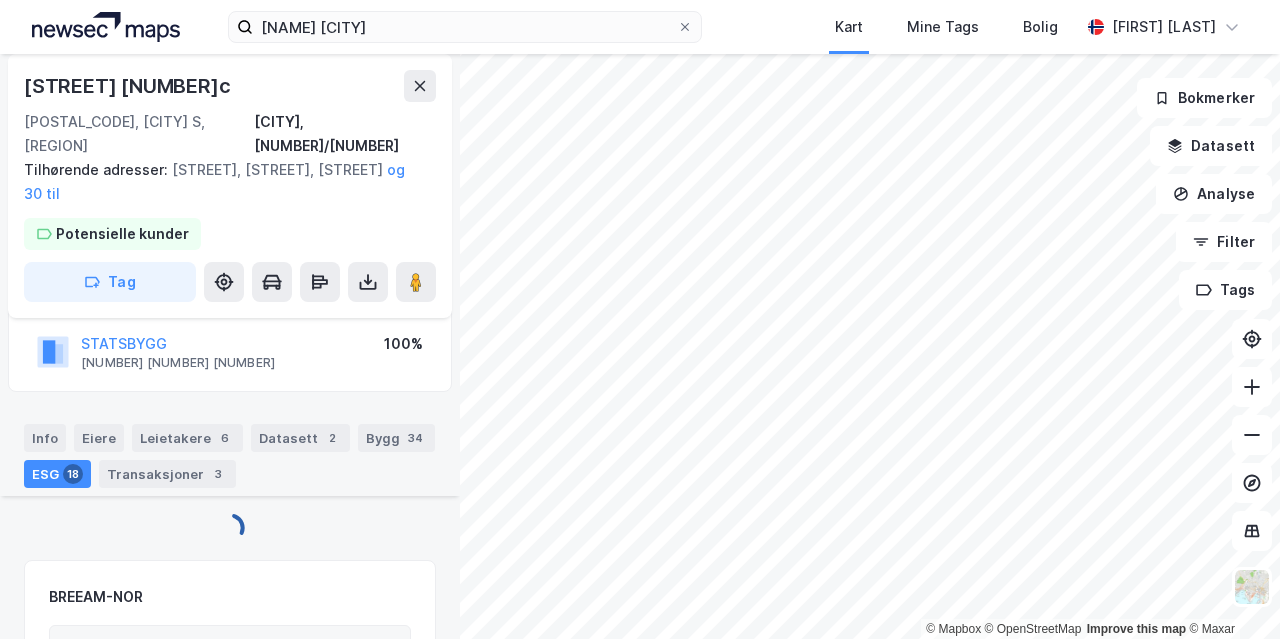 scroll, scrollTop: 339, scrollLeft: 0, axis: vertical 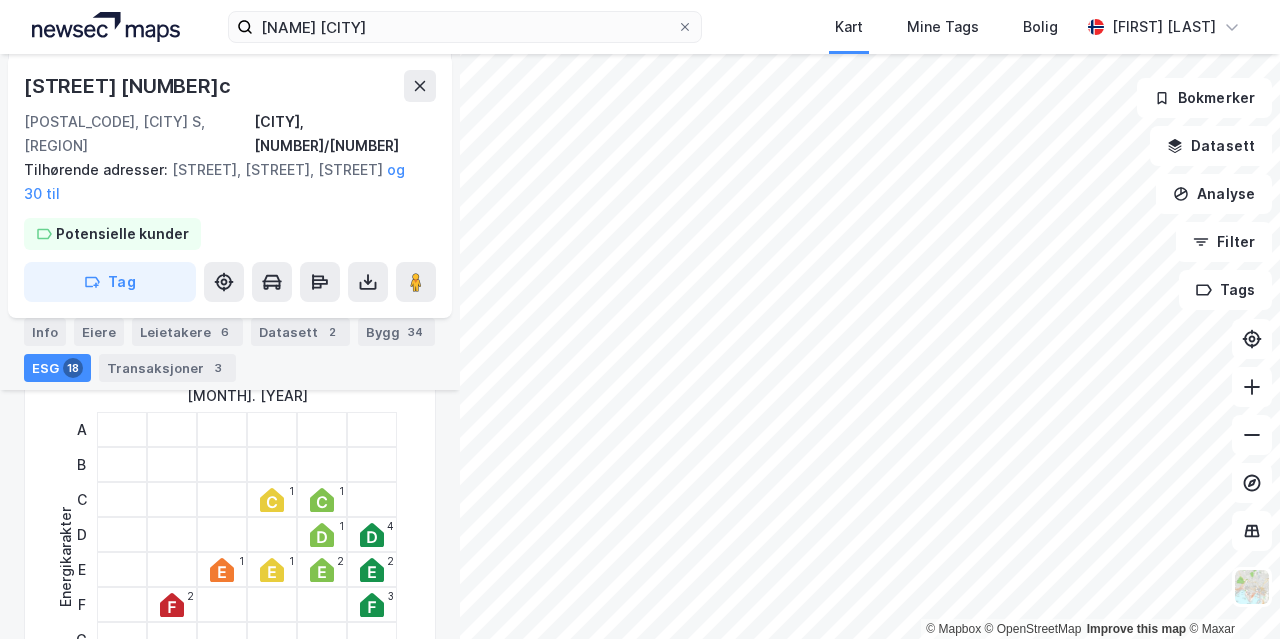 click 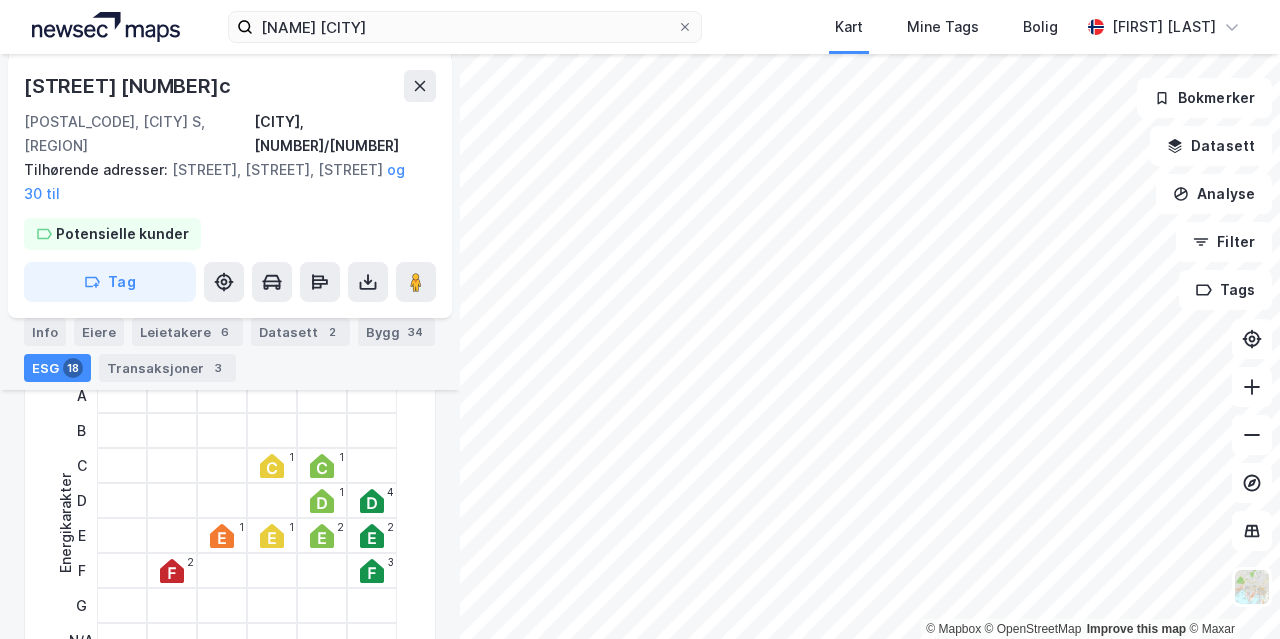 scroll, scrollTop: 393, scrollLeft: 0, axis: vertical 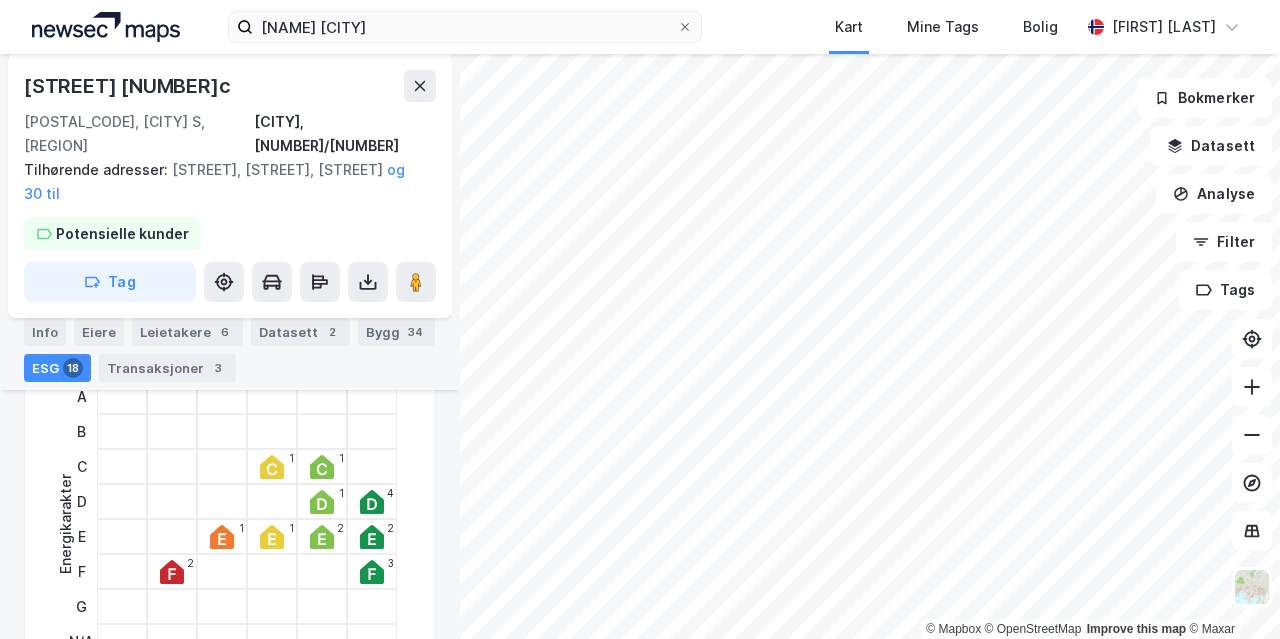 click 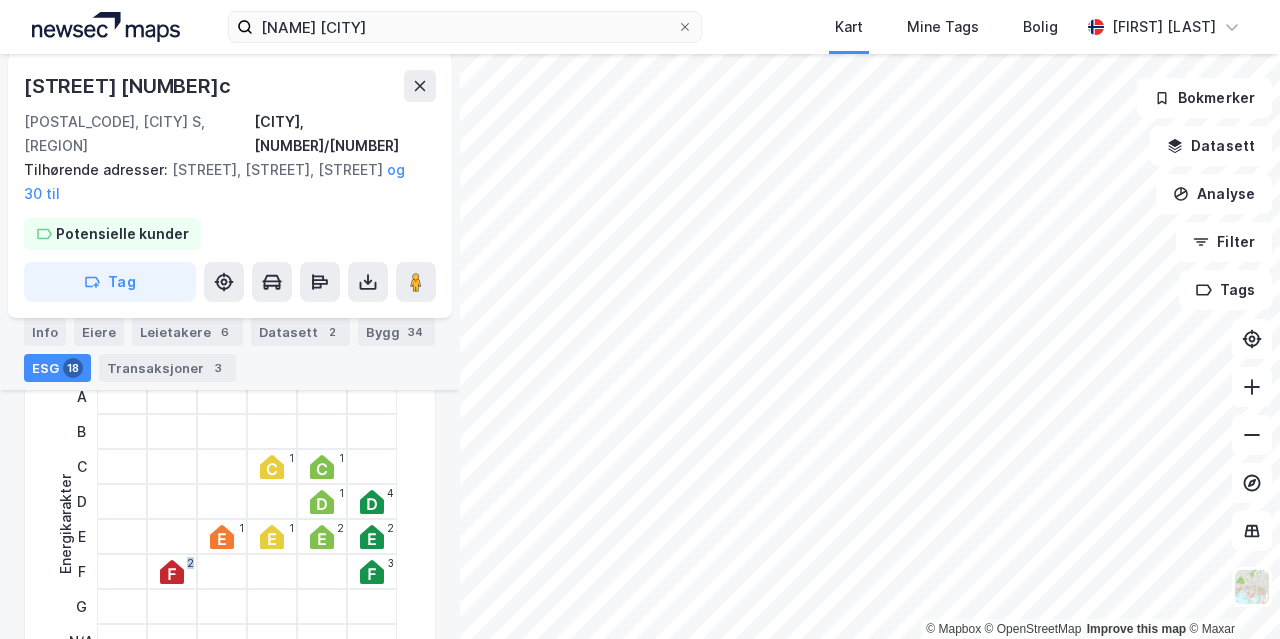 click 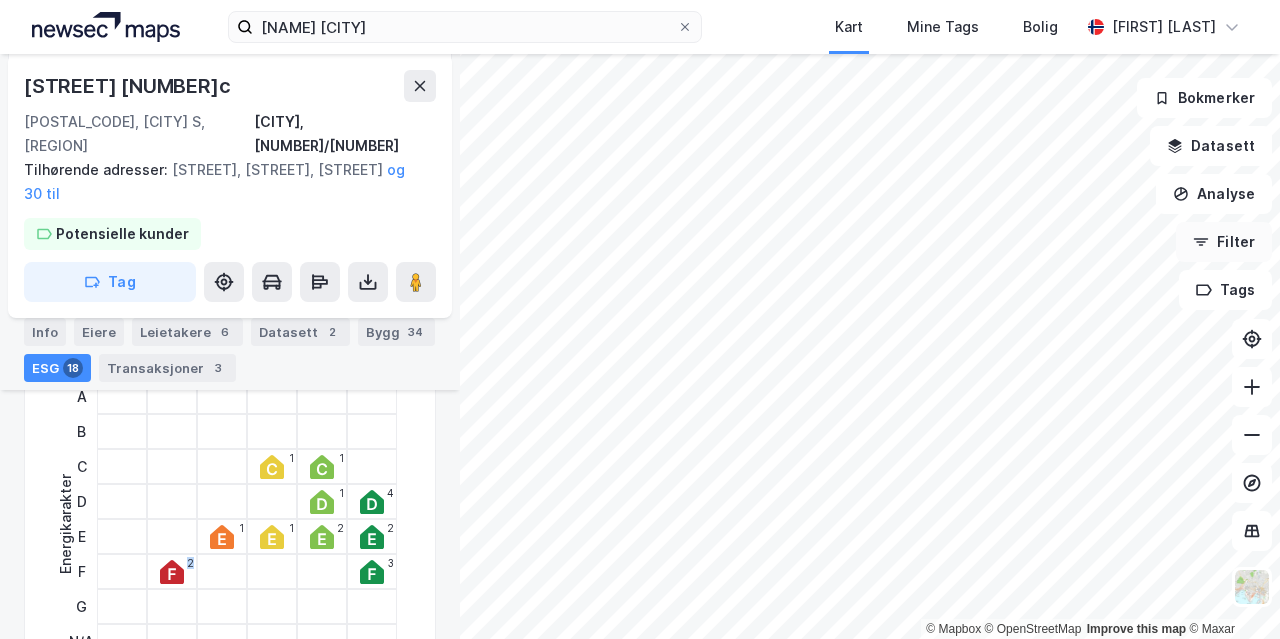 click 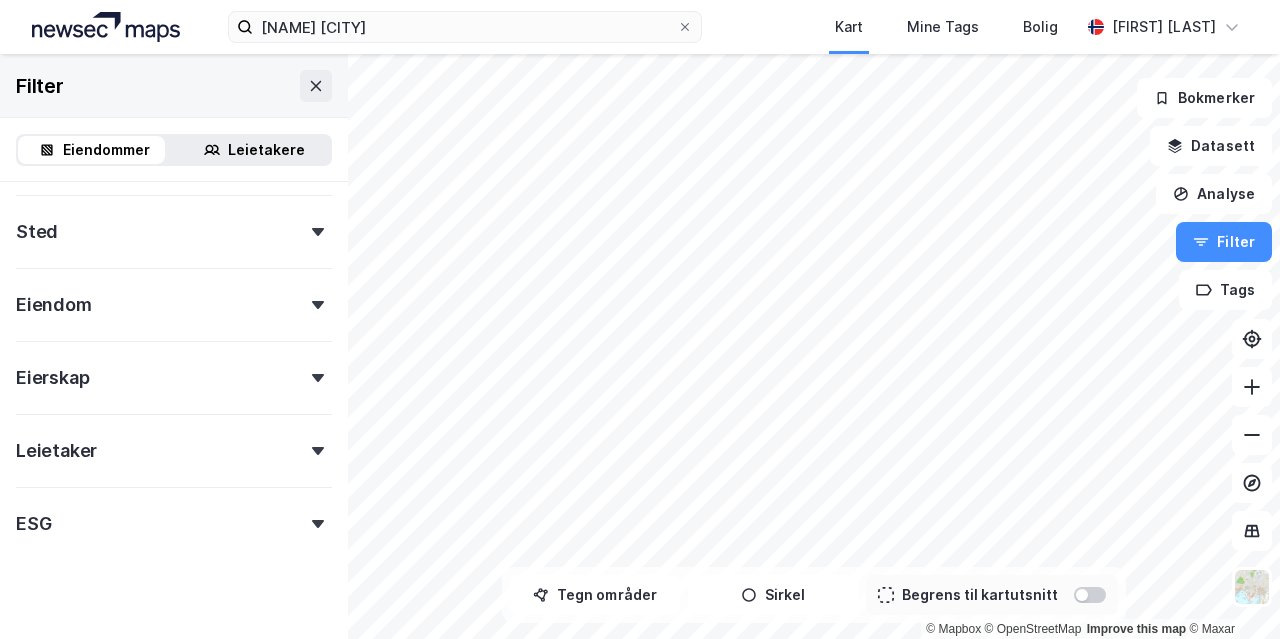 scroll, scrollTop: 363, scrollLeft: 0, axis: vertical 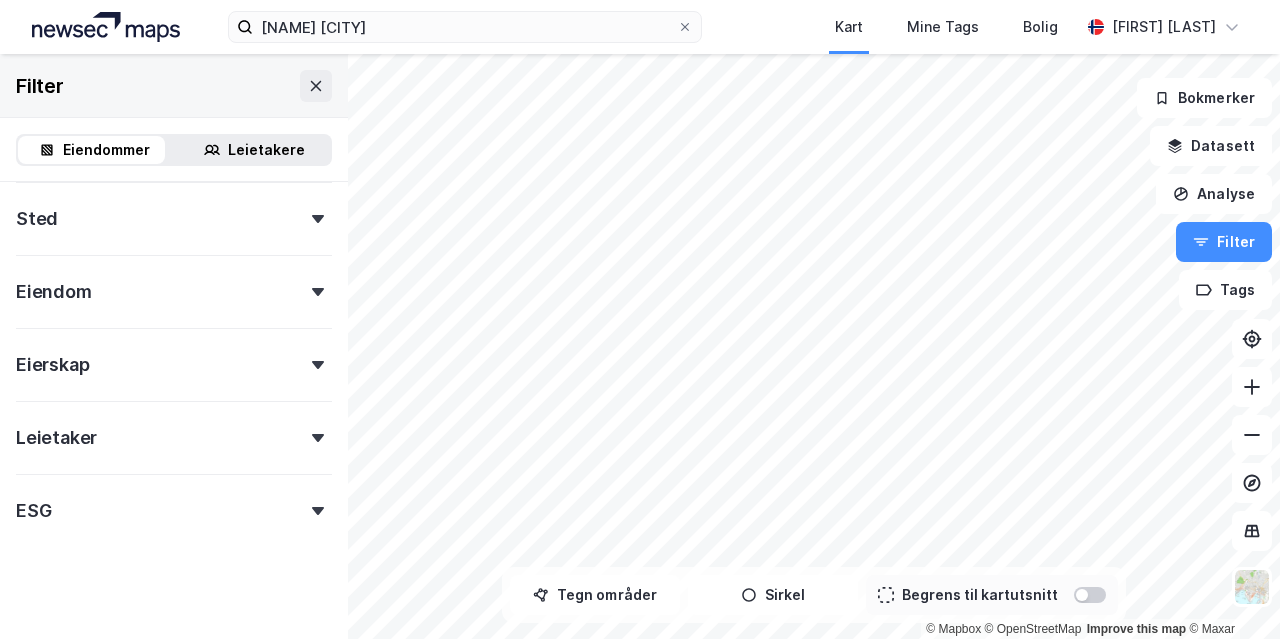 click on "ESG" at bounding box center (174, 502) 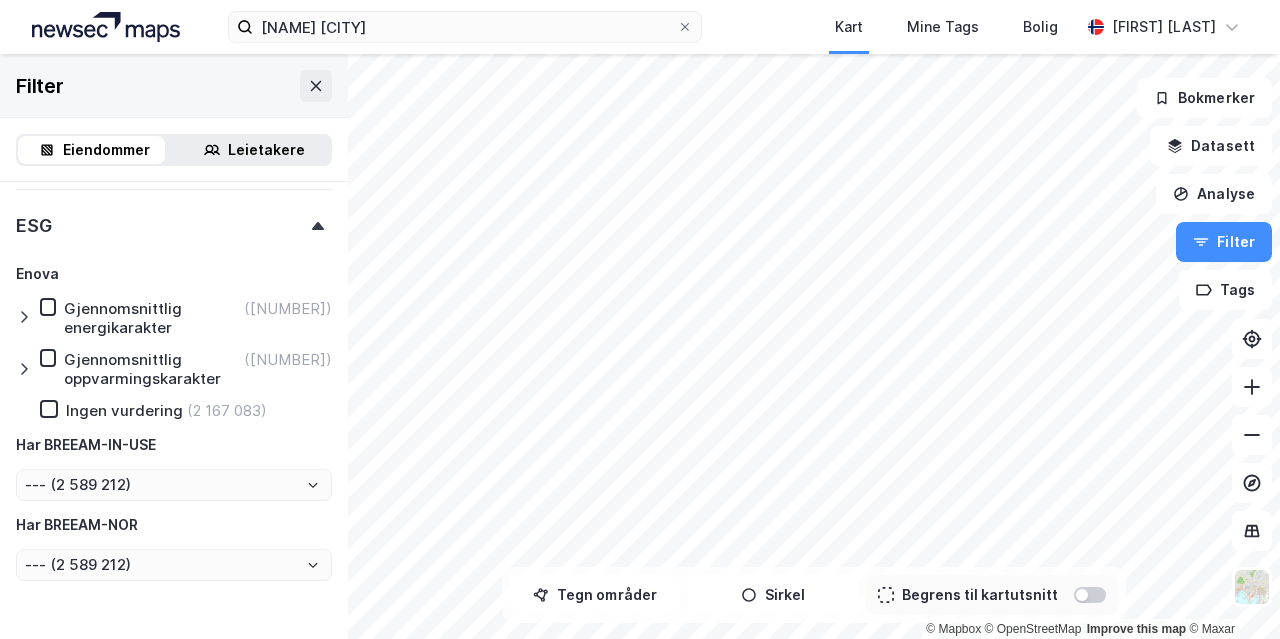 scroll, scrollTop: 660, scrollLeft: 0, axis: vertical 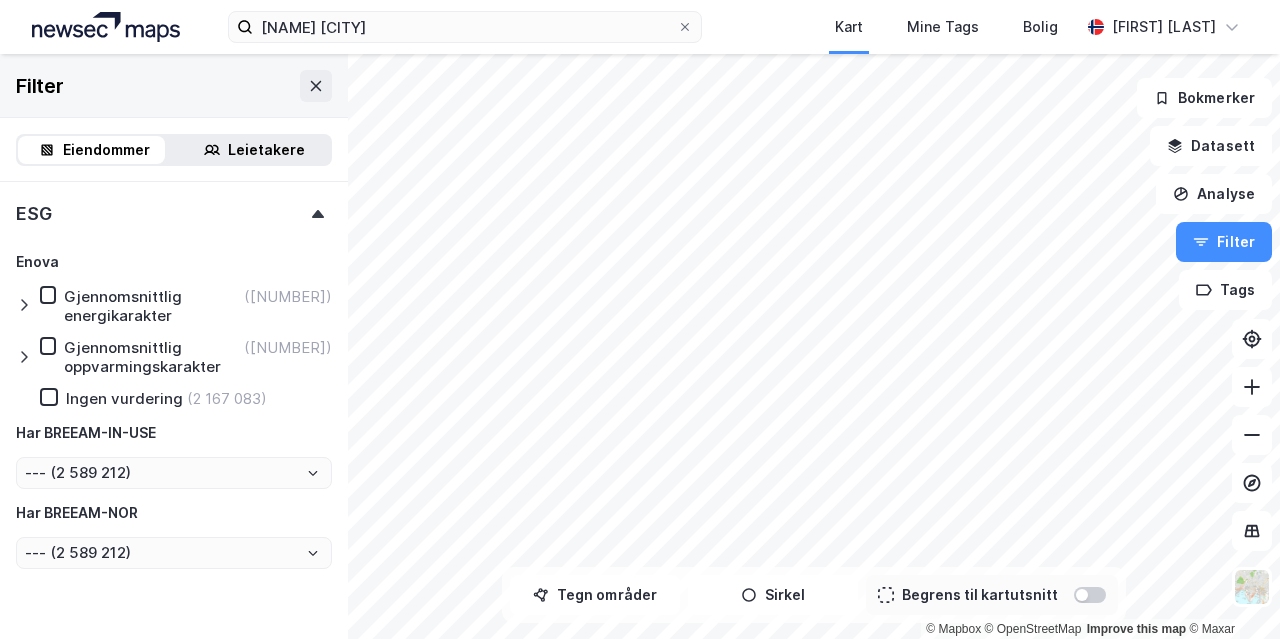 click 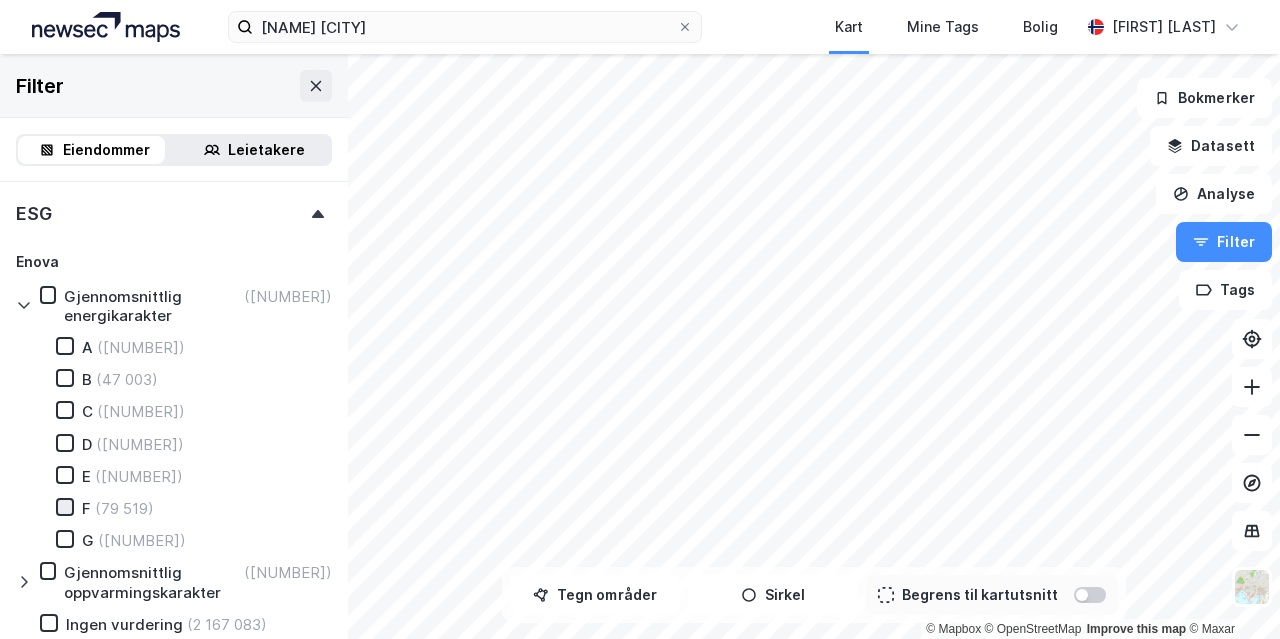 click 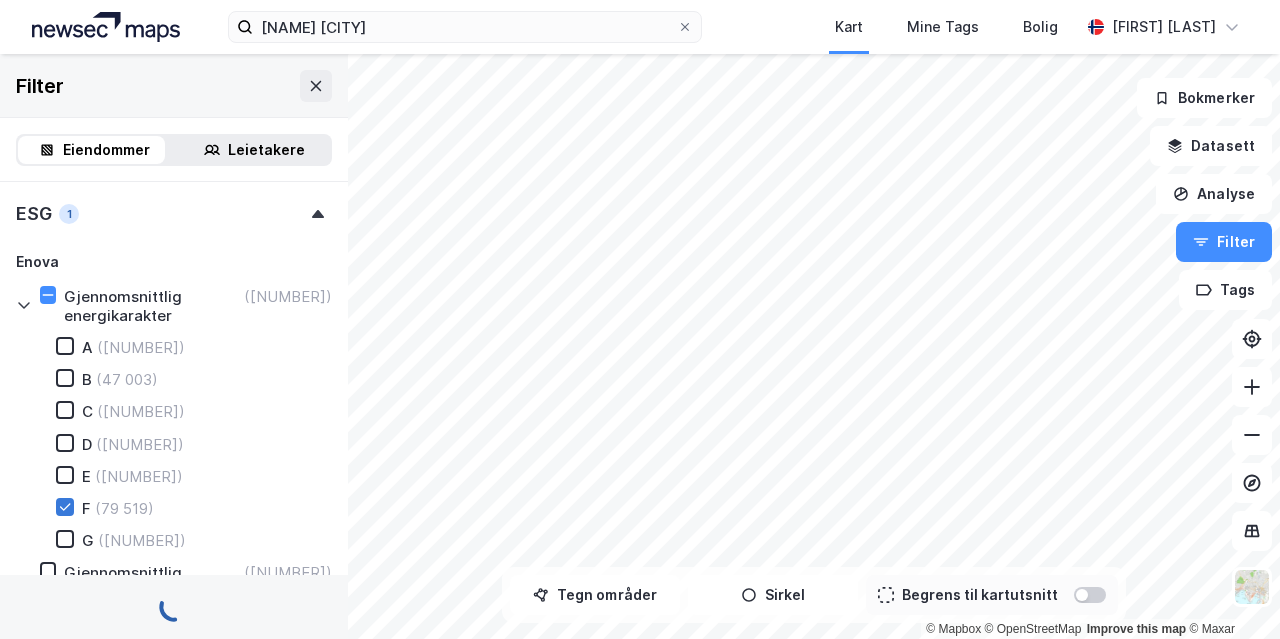 type on "--- (79 519)" 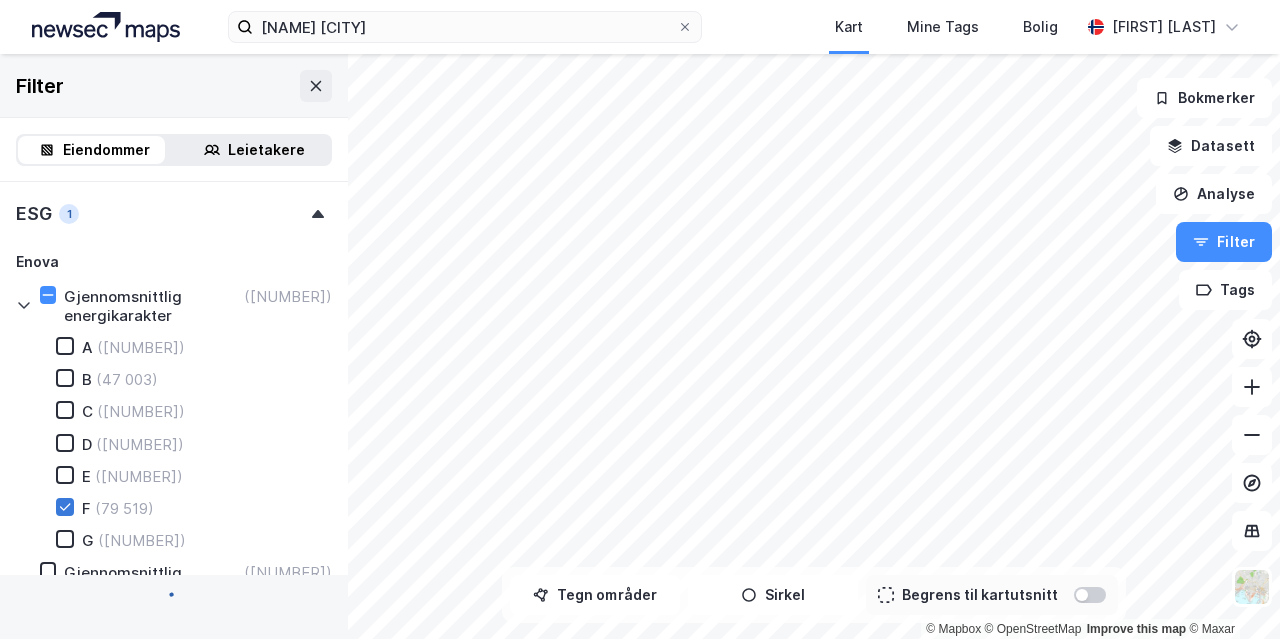 type on "--- (79 519)" 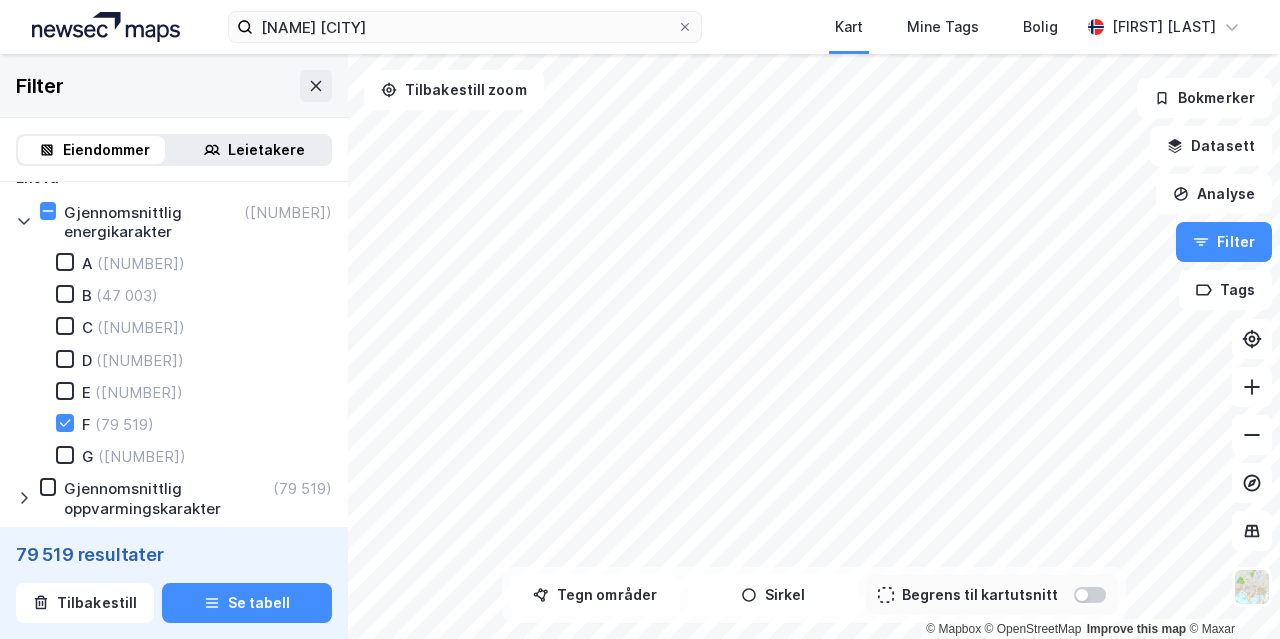 scroll, scrollTop: 732, scrollLeft: 0, axis: vertical 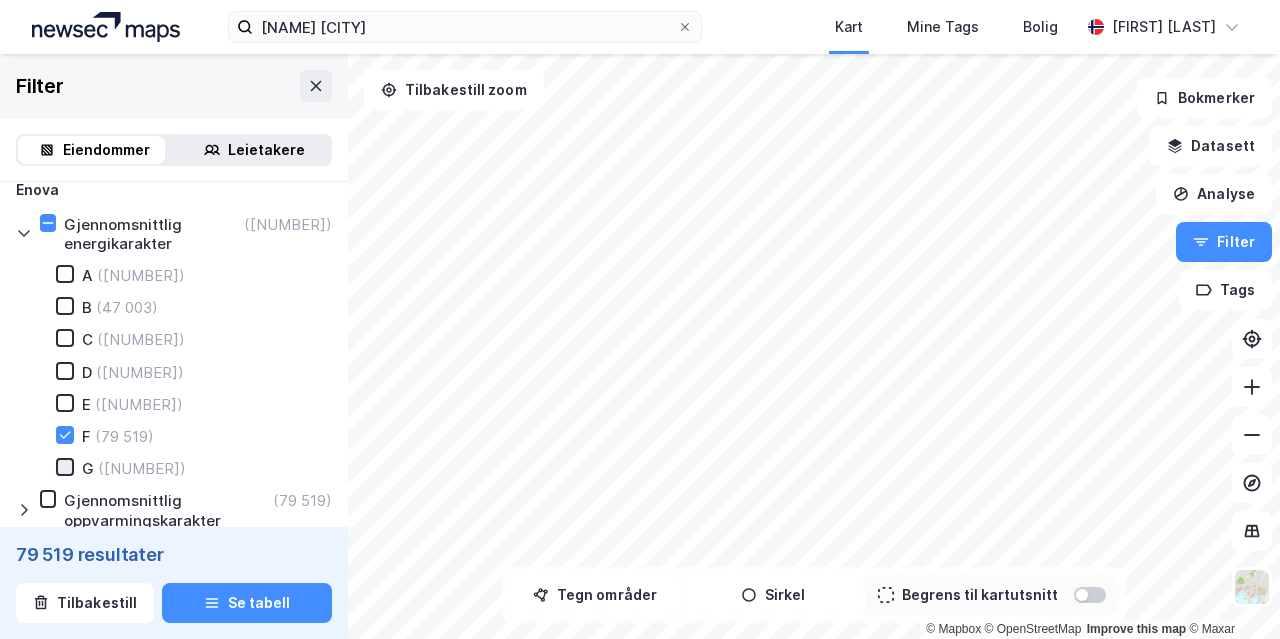 click 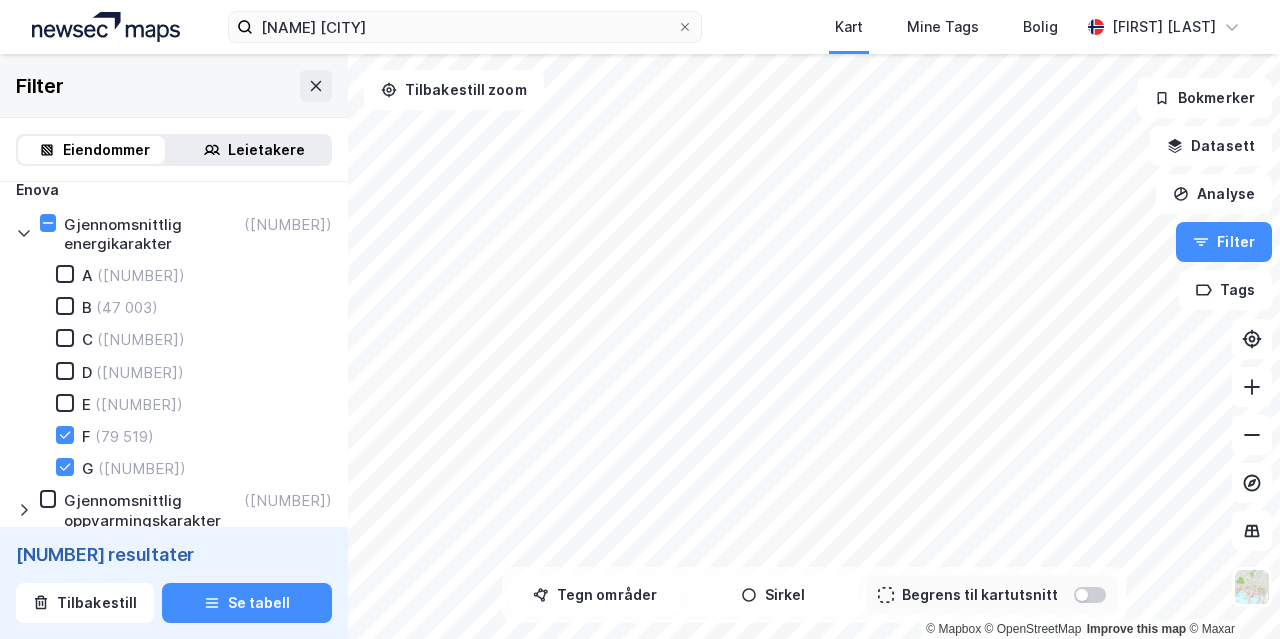 type on "--- (209 472)" 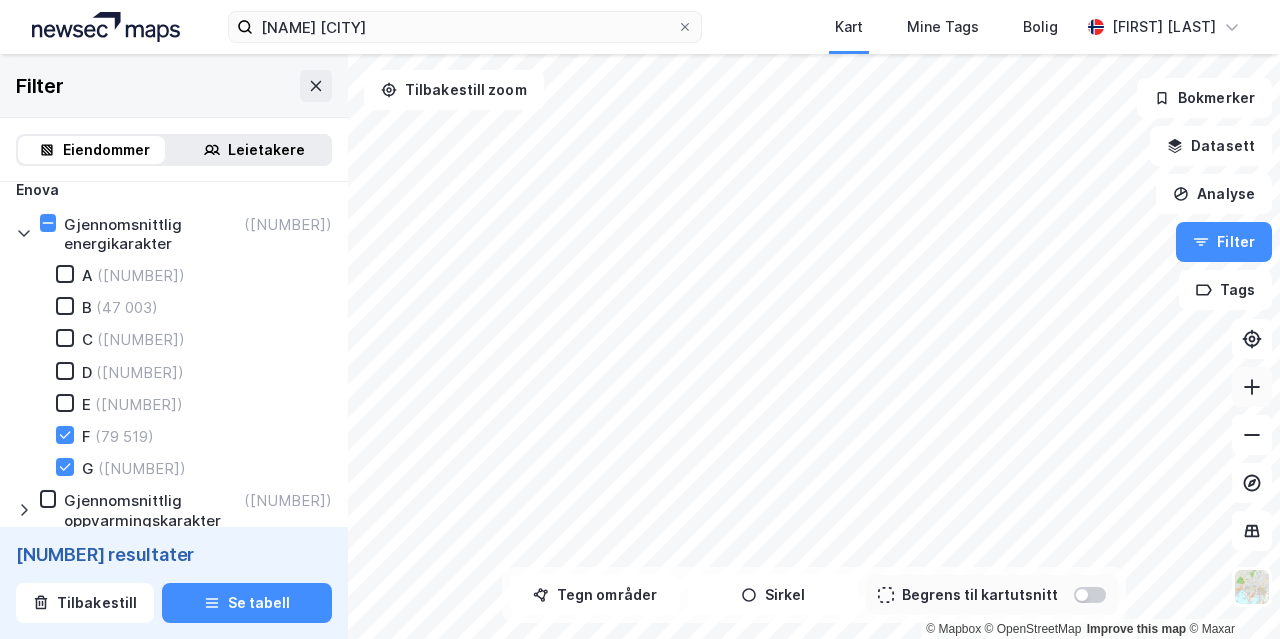 click 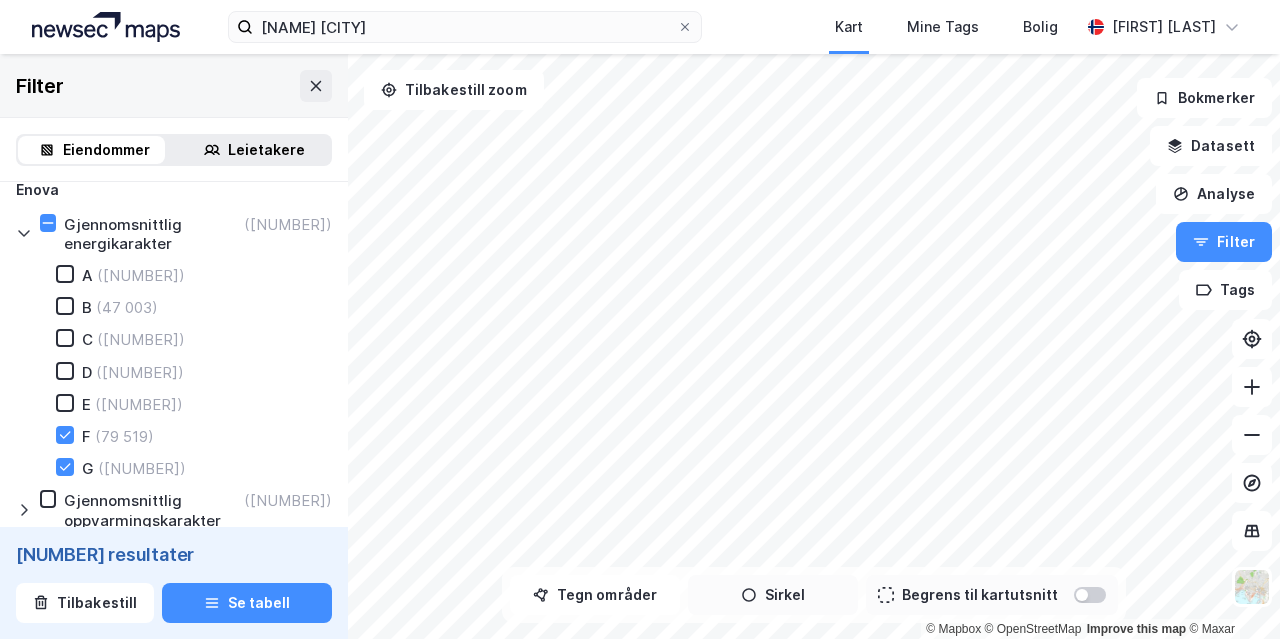 click on "Sirkel" at bounding box center [773, 595] 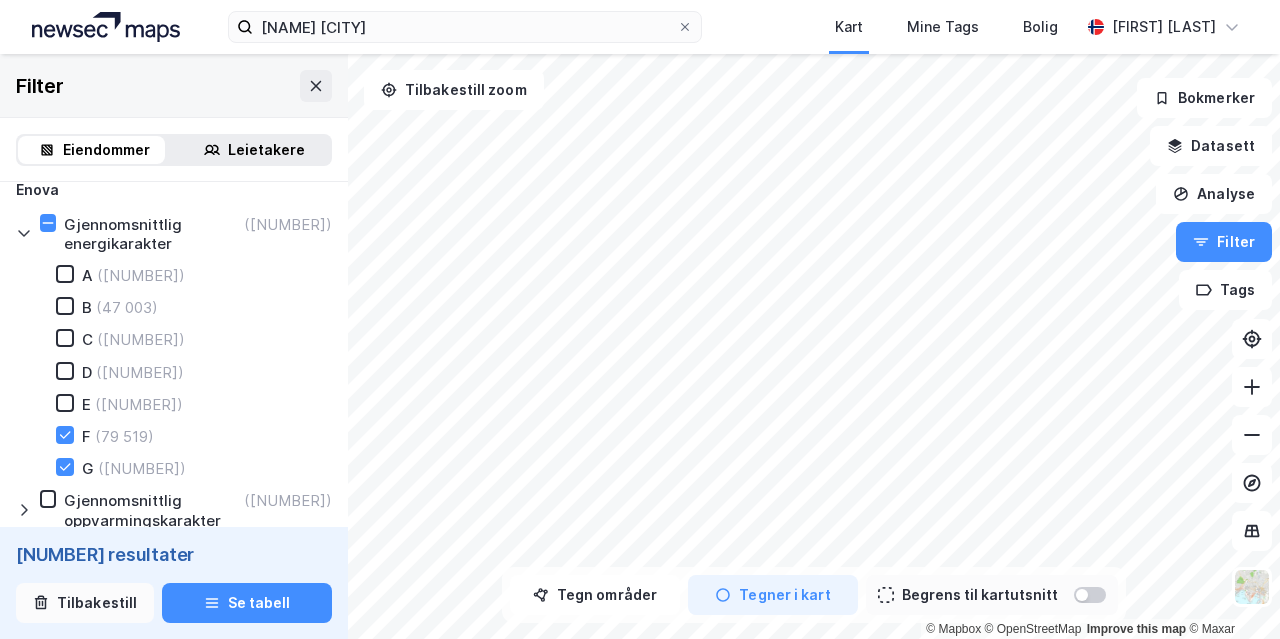 click on "Tilbakestill" at bounding box center [85, 603] 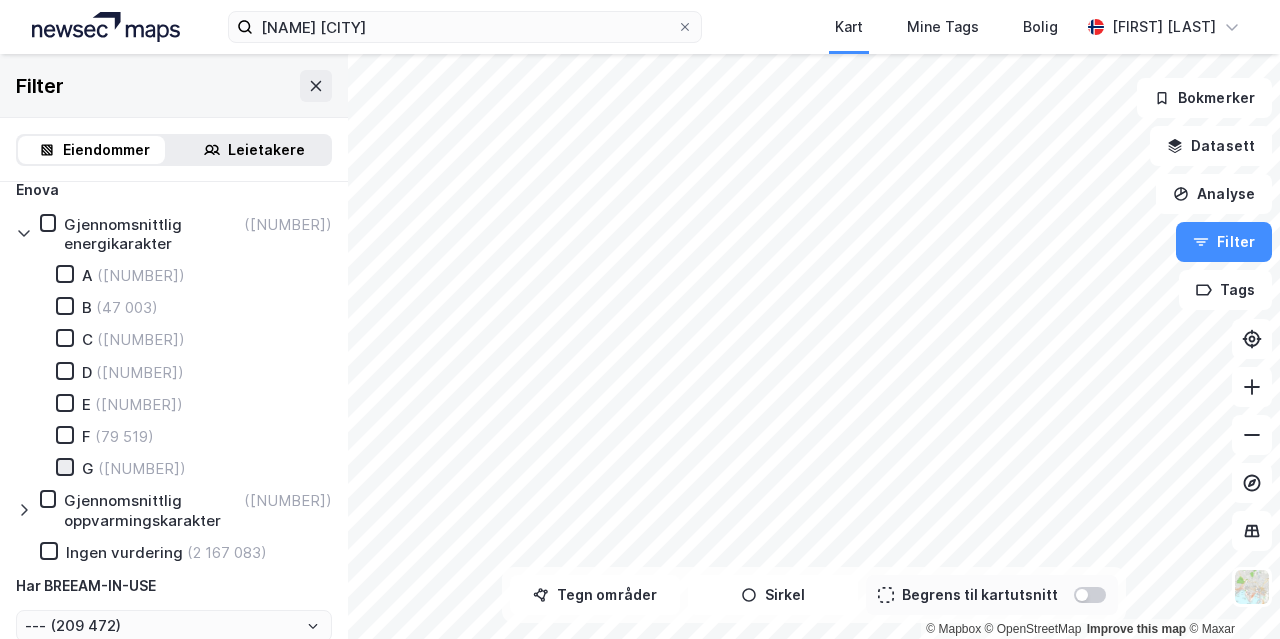 type on "--- (2 589 212)" 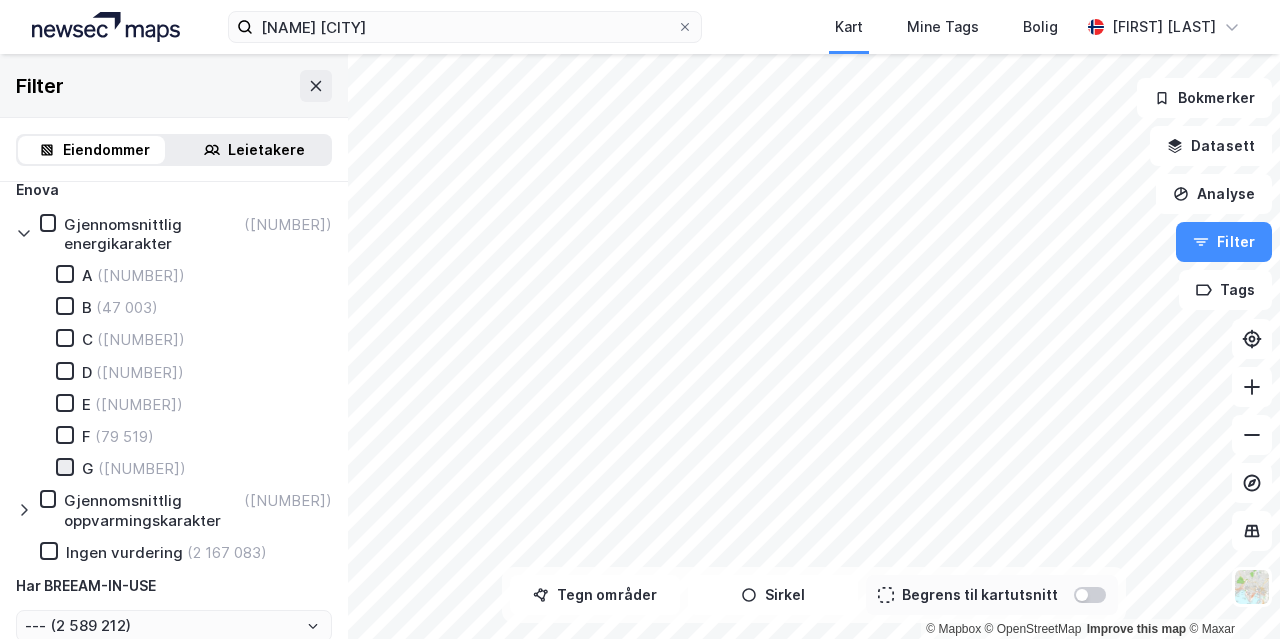 click 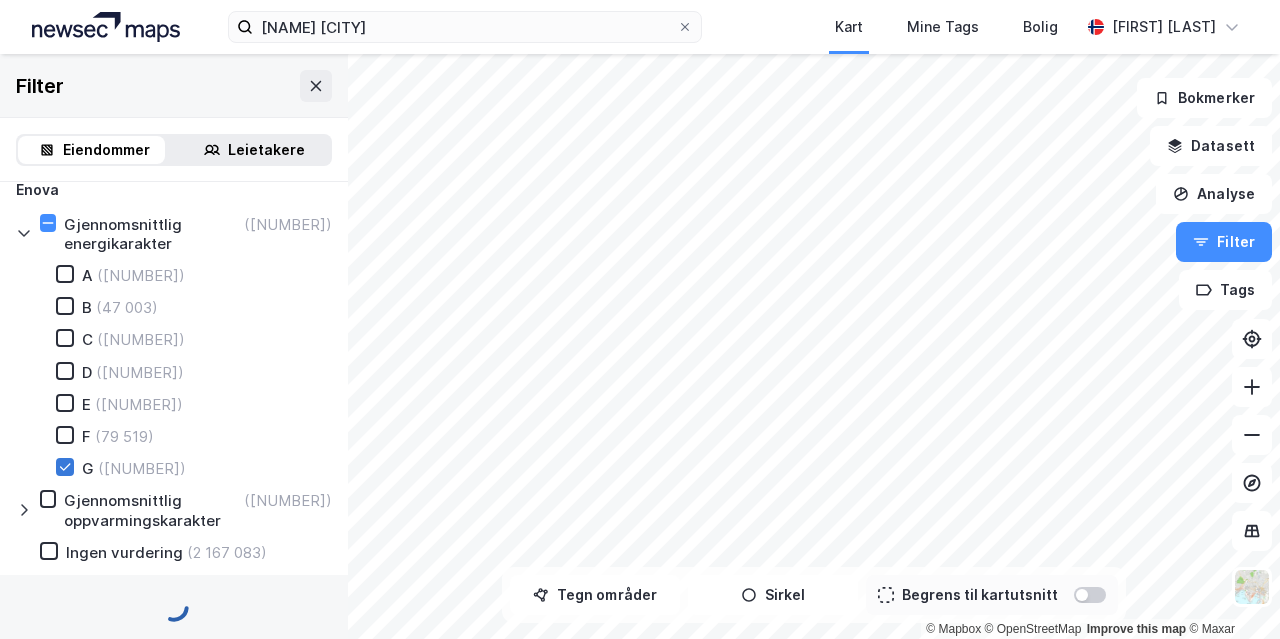 type on "--- ([NUMBER])" 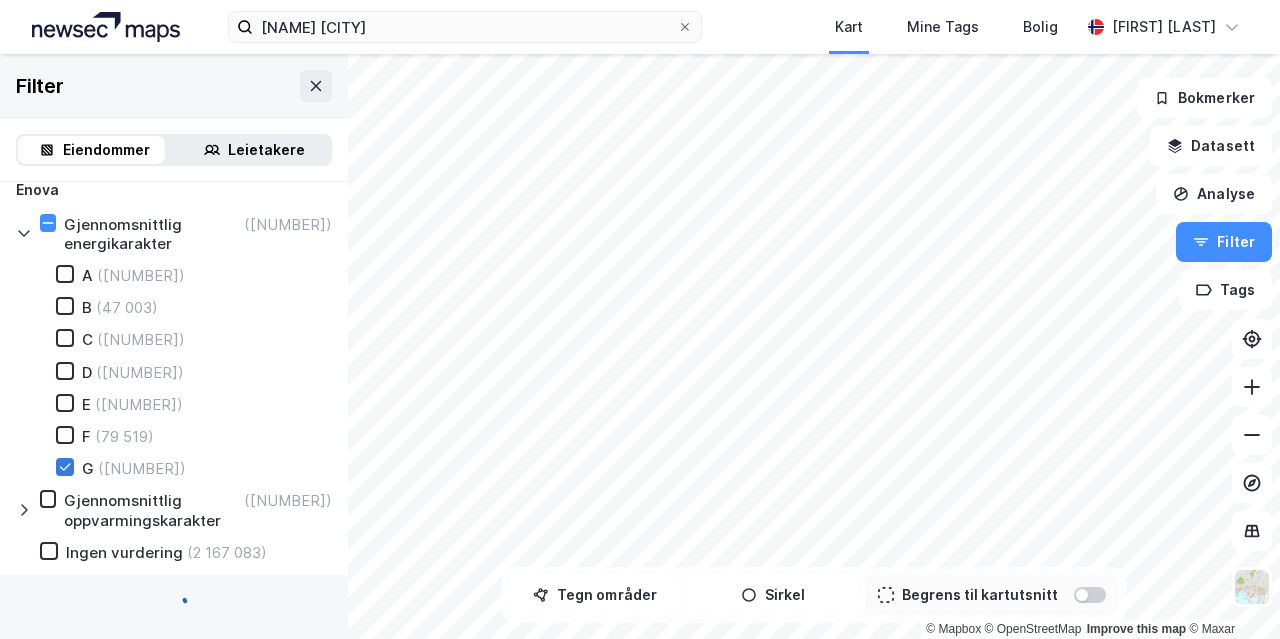 type on "--- ([NUMBER])" 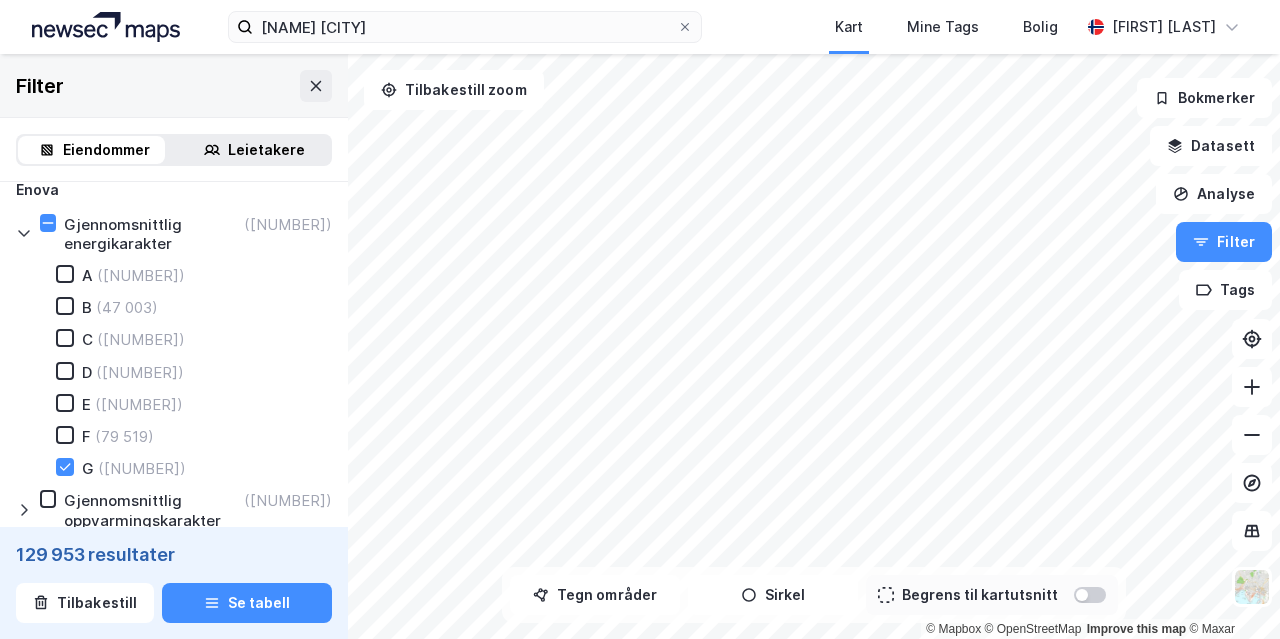click on "© Mapbox   © OpenStreetMap   Improve this map   © Maxar Filter Eiendommer Leietakere Eiendomstype Annet (138) Bolig (124 444) Næring (5 931) Ubebygd (1 069) Gårdeiersøk Ingen Leietakersøk Ingen Sted Eiendom Eierskap Leietaker ESG 1 Enova Gjennomsnittlig energikarakter (422 129) A (5 307) B (47 003) C (44 556) D (55 366) E (60 425) F (79 519) G (129 953) Gjennomsnittlig oppvarmingskarakter (129 953) Ingen vurdering (2 167 083) Har BREEAM-IN-USE --- (129 953) Har BREEAM-NOR --- (129 953) 129 953 resultater Tilbakestill Se tabell Tilbakestill zoom Tegn områder Sirkel Begrens til kartutsnitt Bokmerker Datasett Analyse Filter Tags" at bounding box center [640, 346] 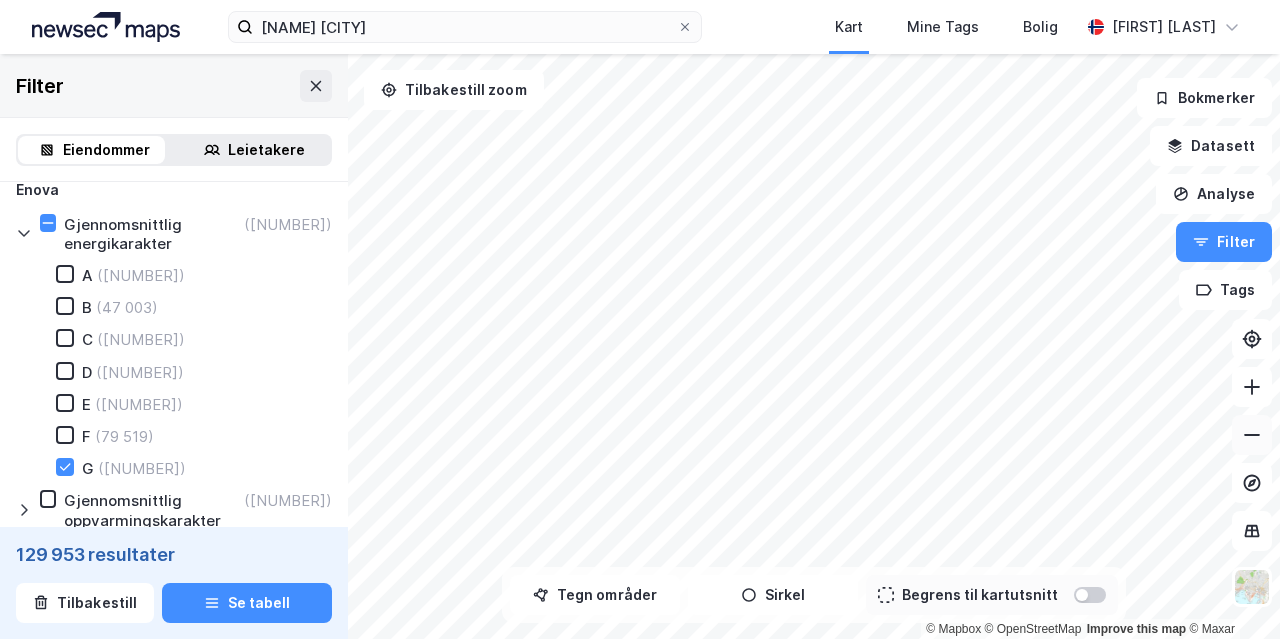 click 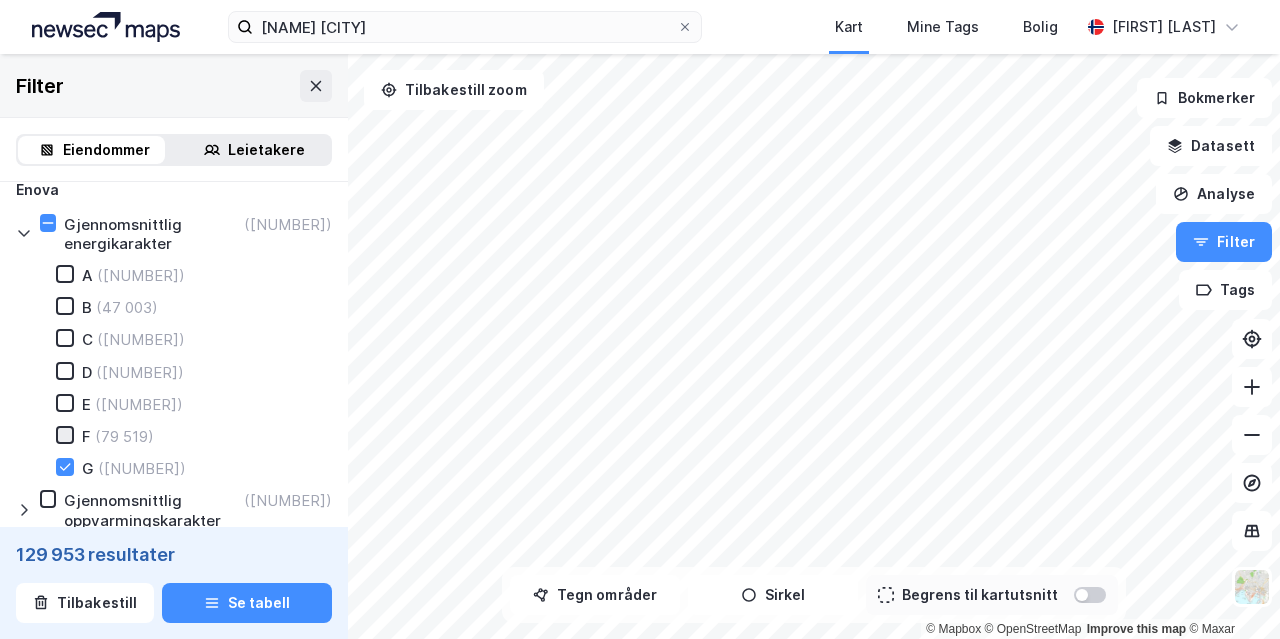 click 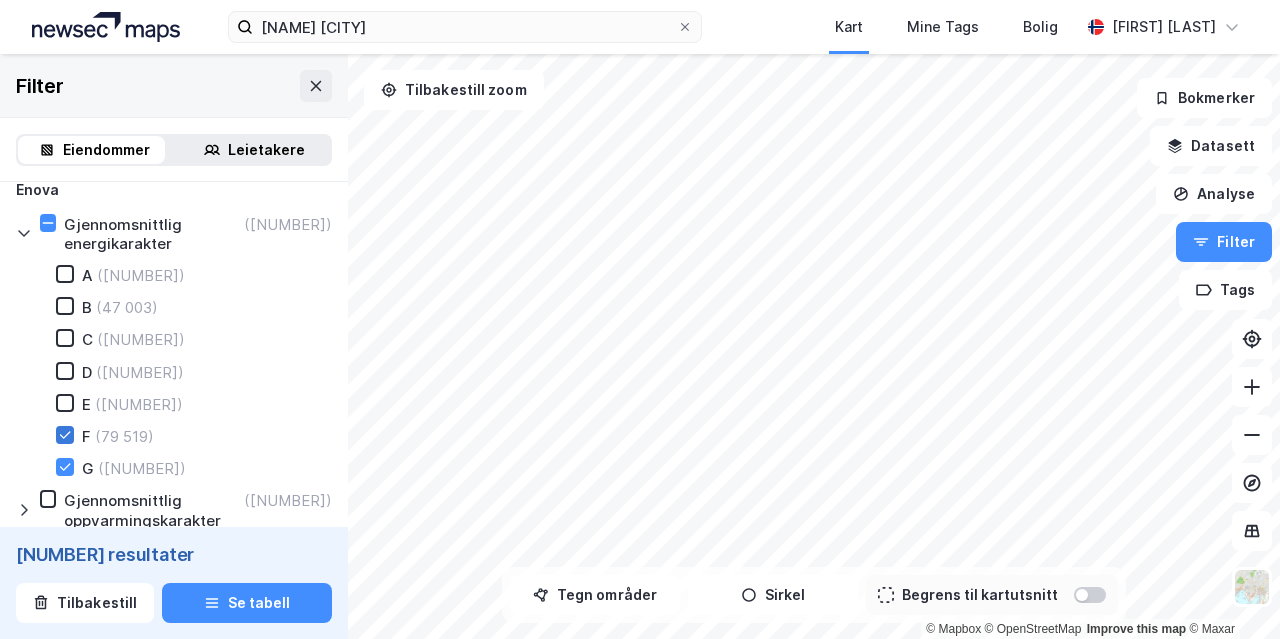 type on "--- (209 472)" 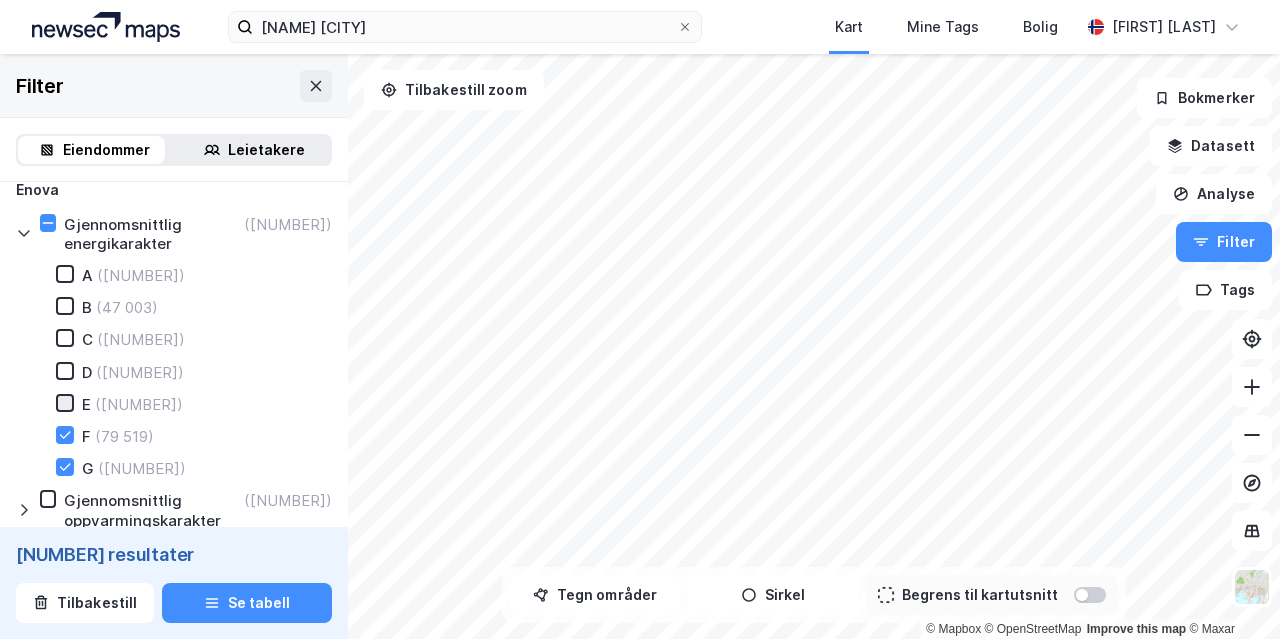 click 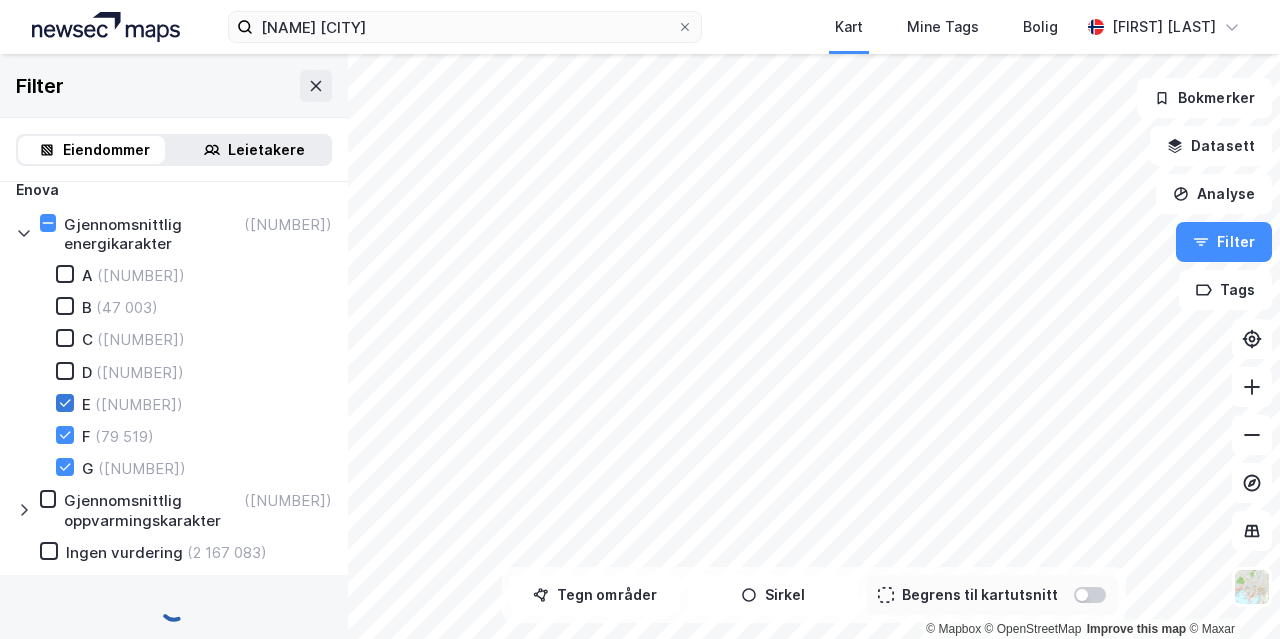 type on "--- ([NUMBER])" 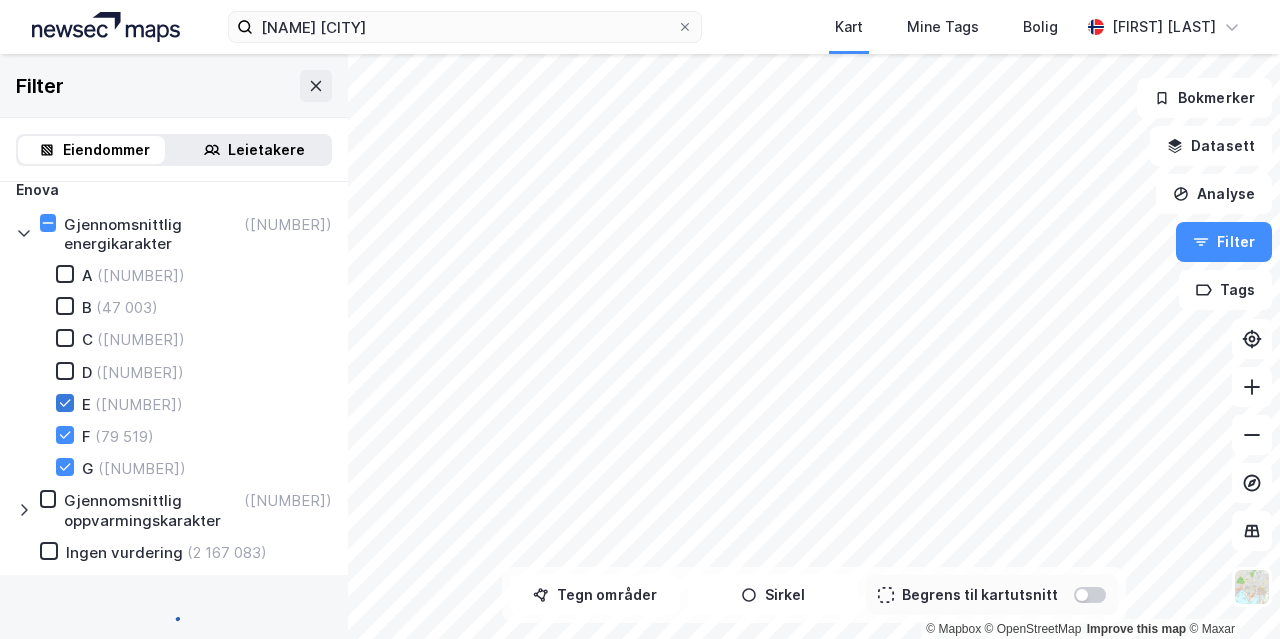 type on "--- ([NUMBER])" 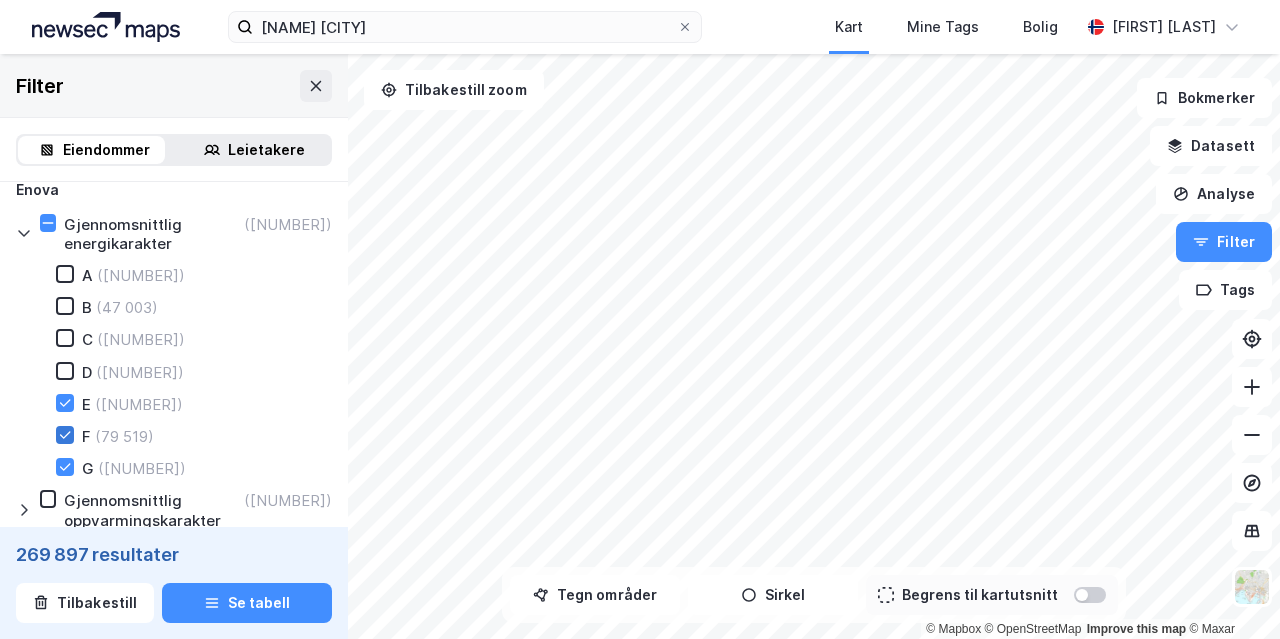 click 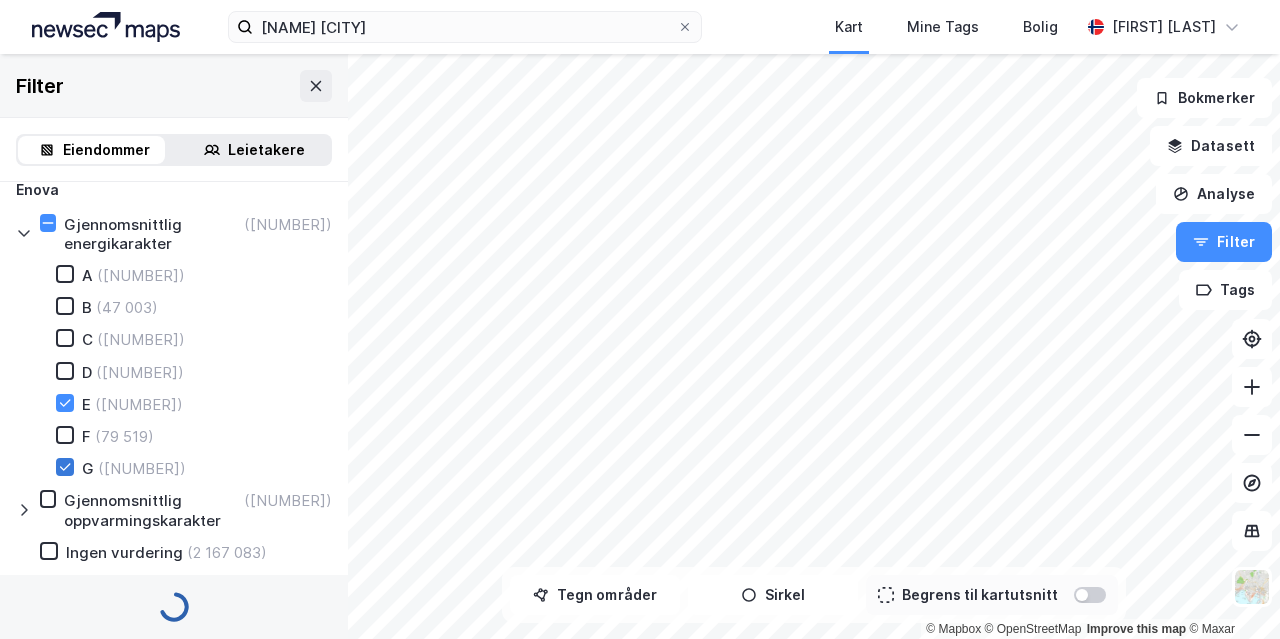click 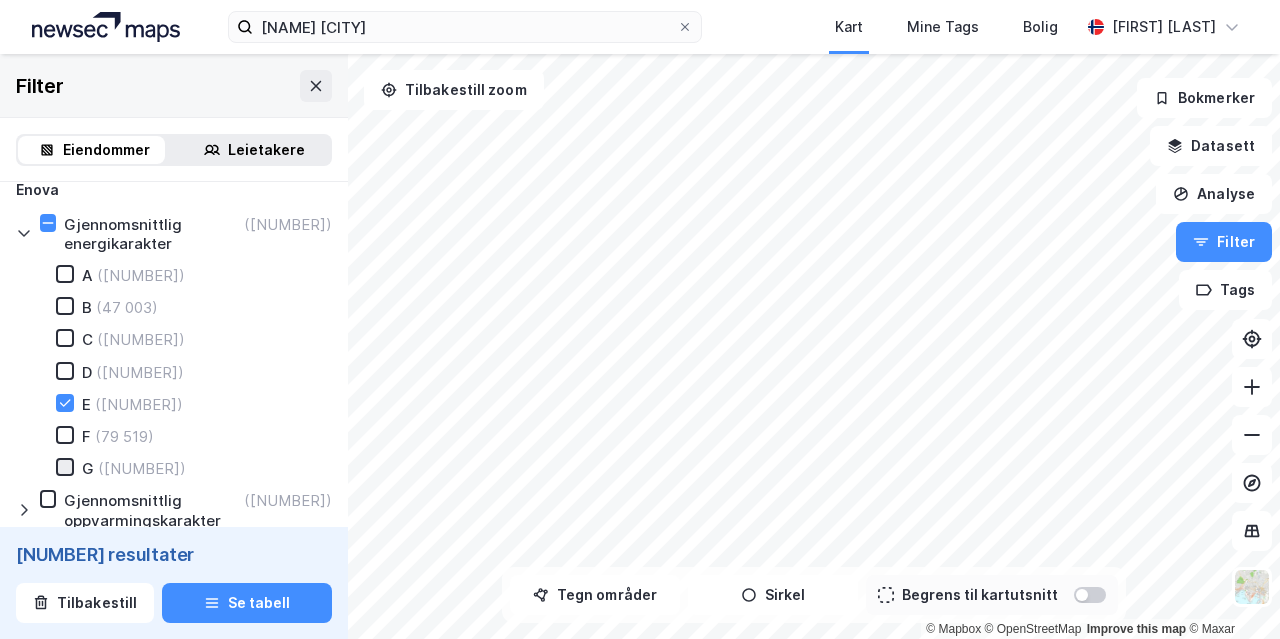 type on "--- (190 378)" 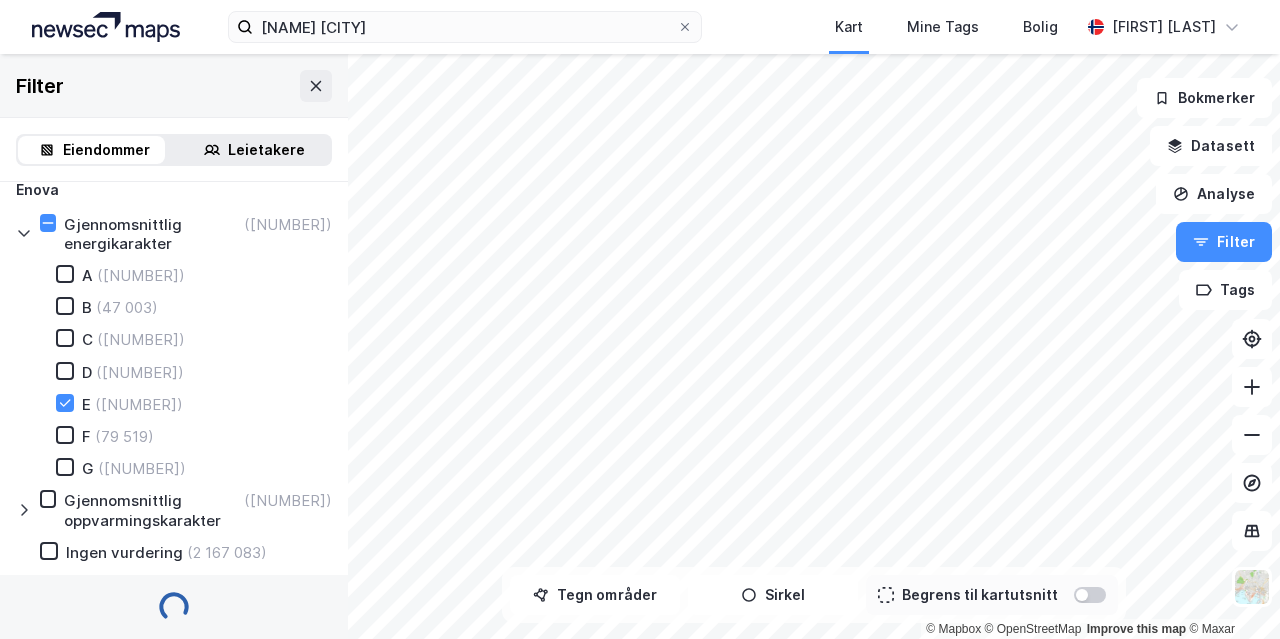 type on "--- ([NUMBER])" 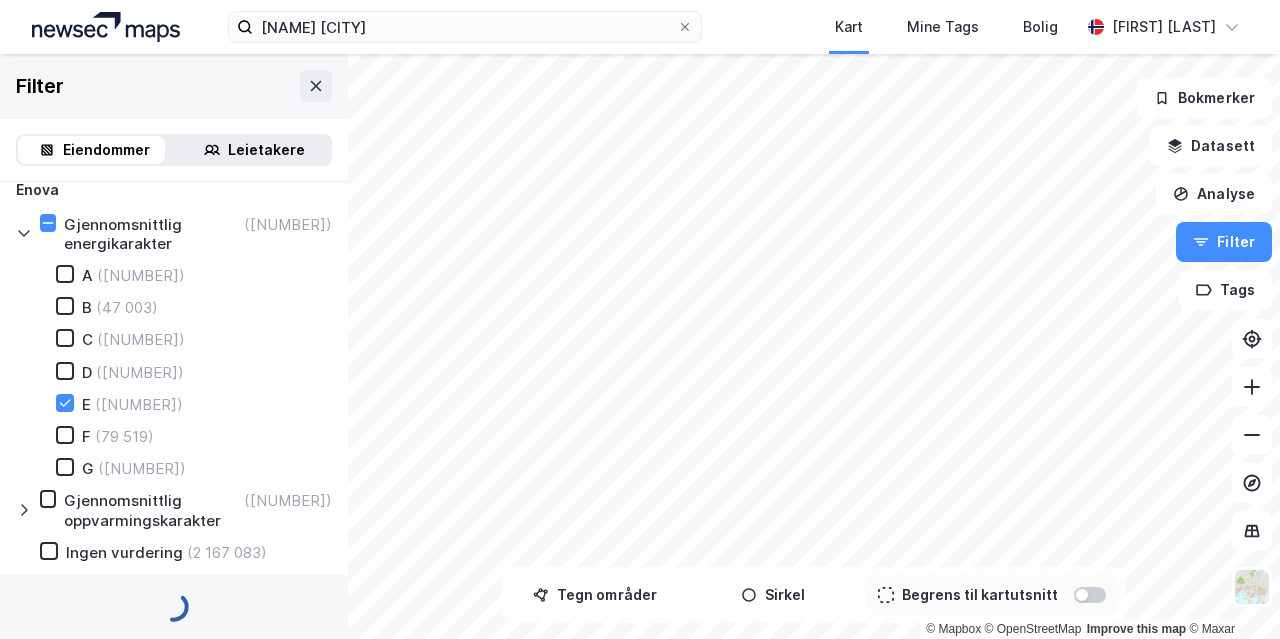 type on "--- ([NUMBER])" 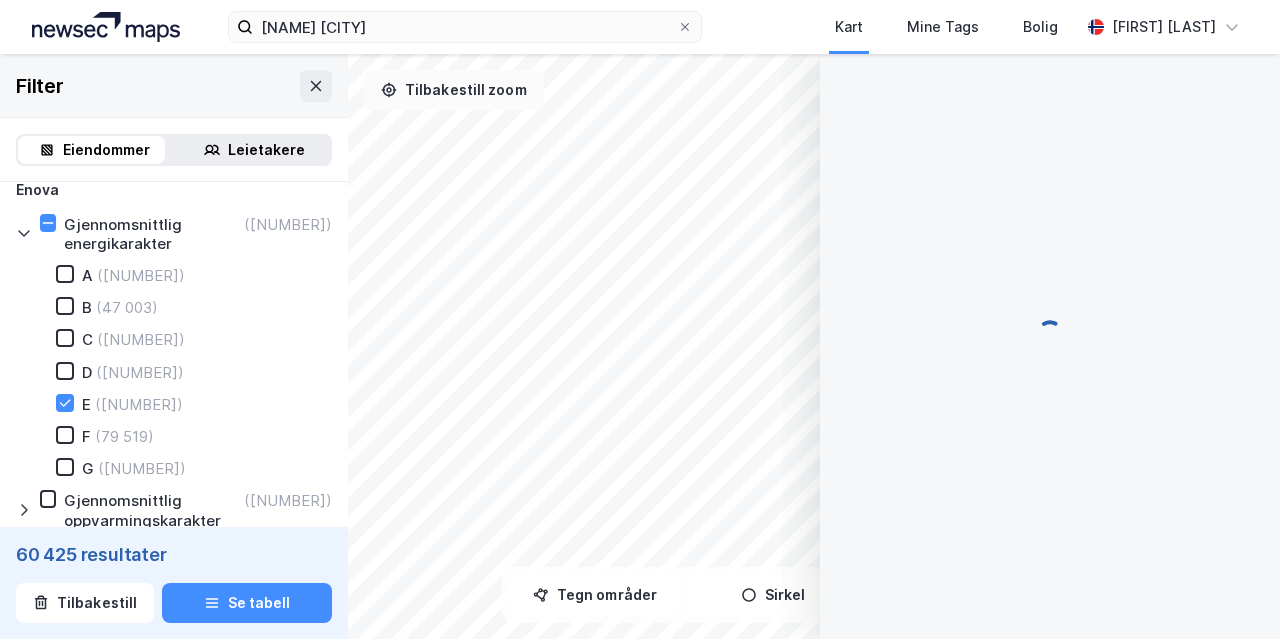scroll, scrollTop: 143, scrollLeft: 0, axis: vertical 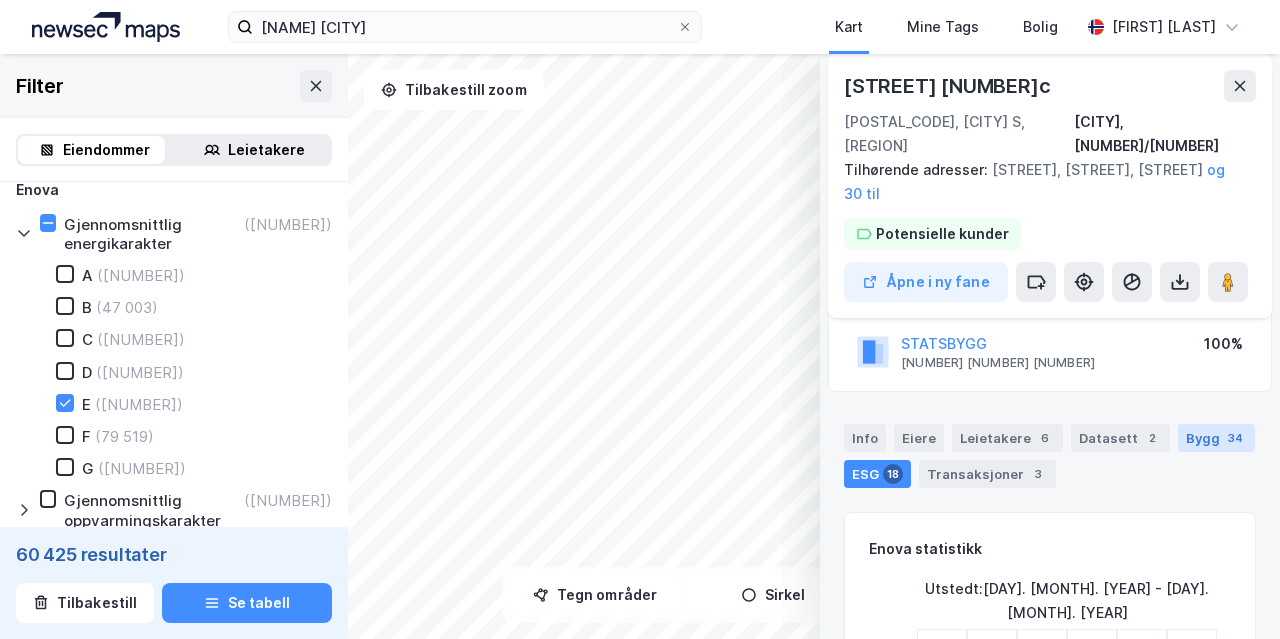 click on "Bygg 34" at bounding box center (1216, 438) 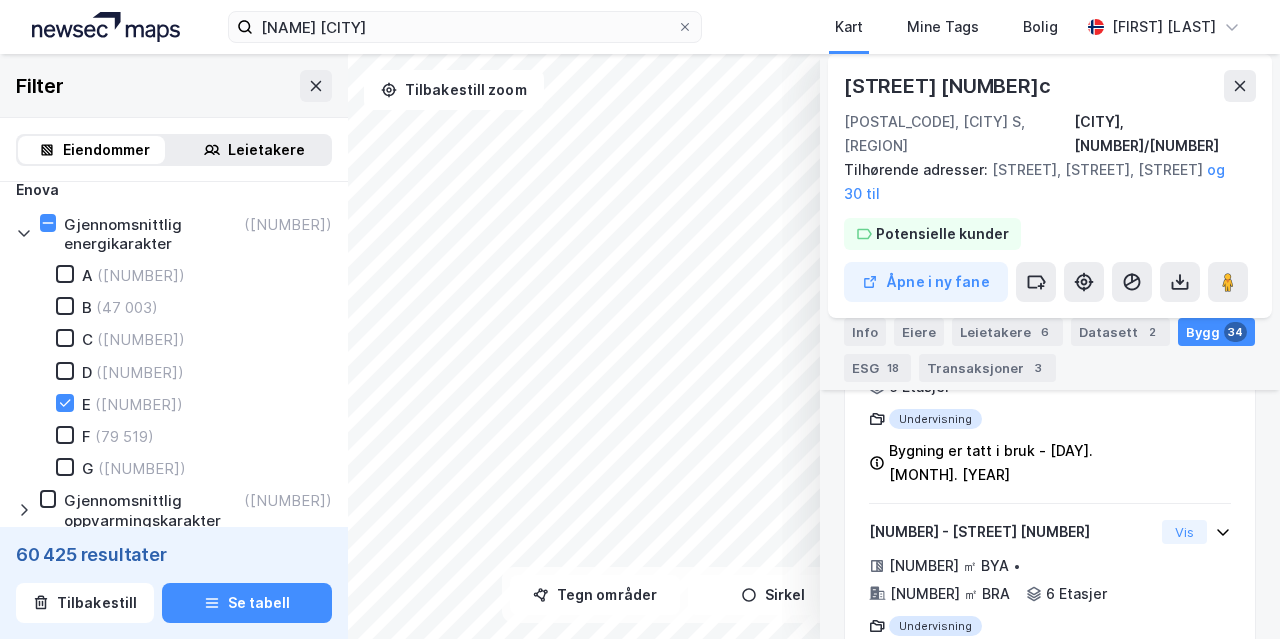scroll, scrollTop: 1390, scrollLeft: 0, axis: vertical 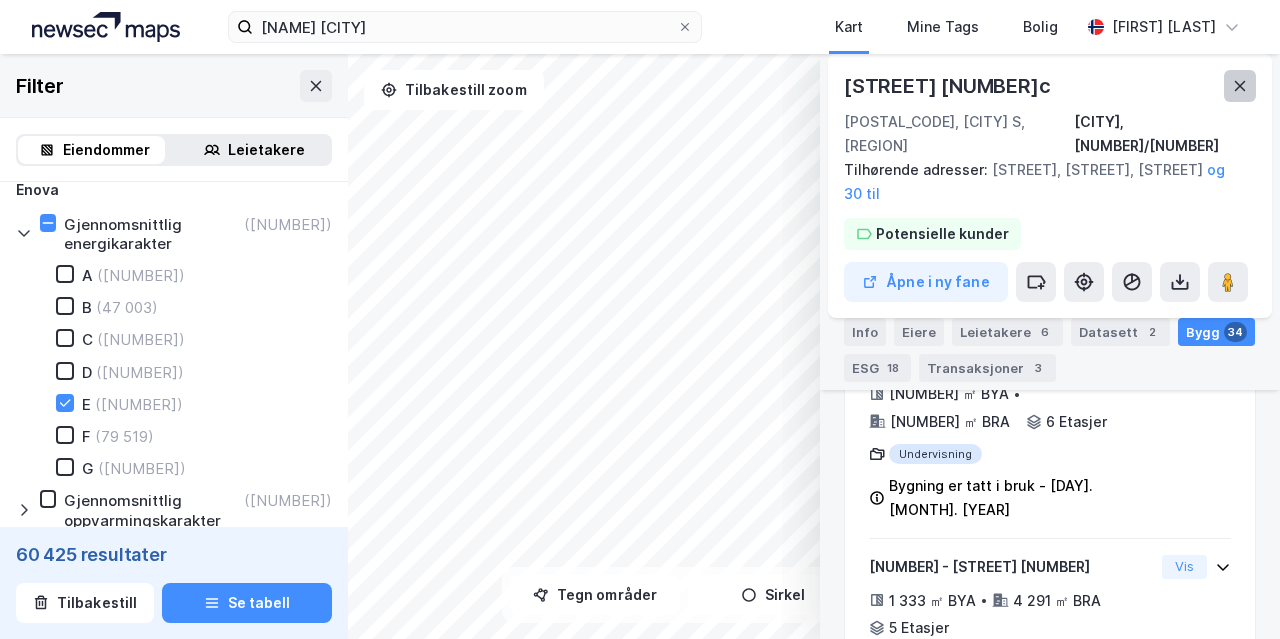 click 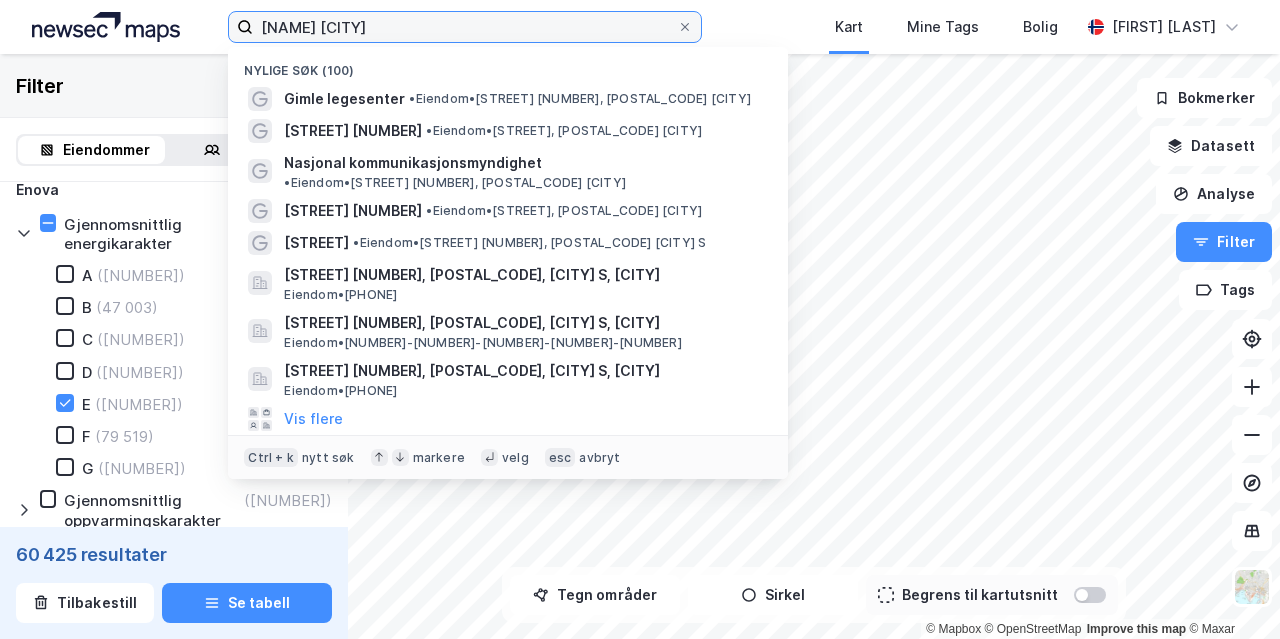 click on "[NAME] [CITY]" at bounding box center (465, 27) 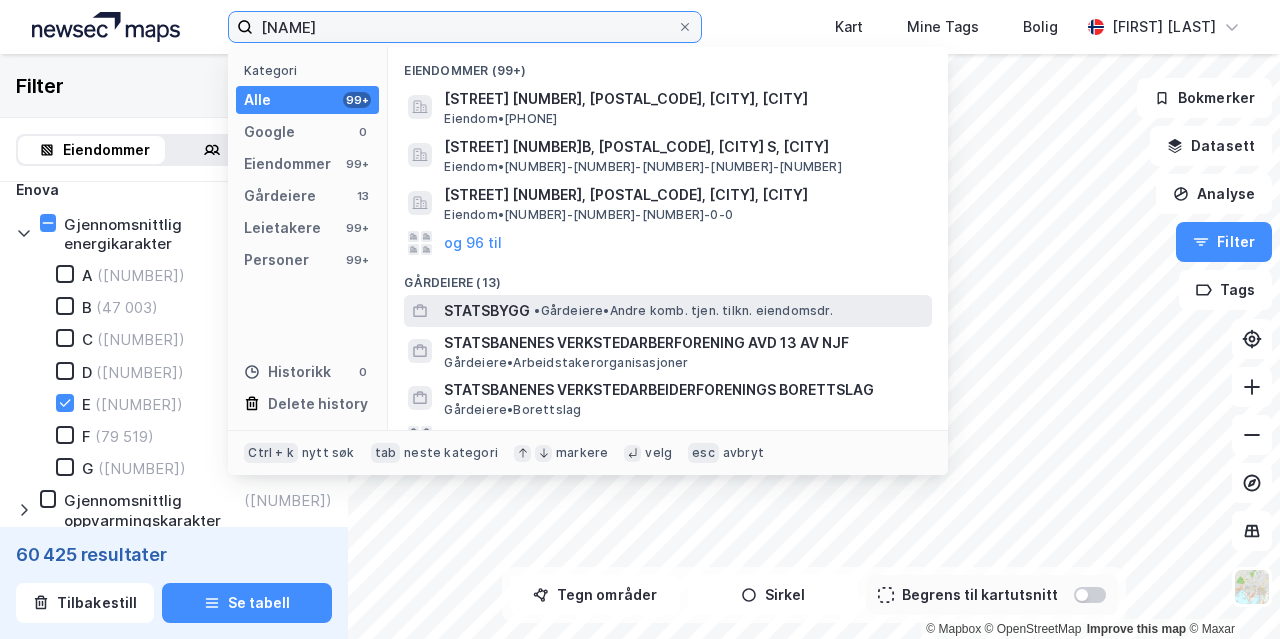 type on "[NAME]" 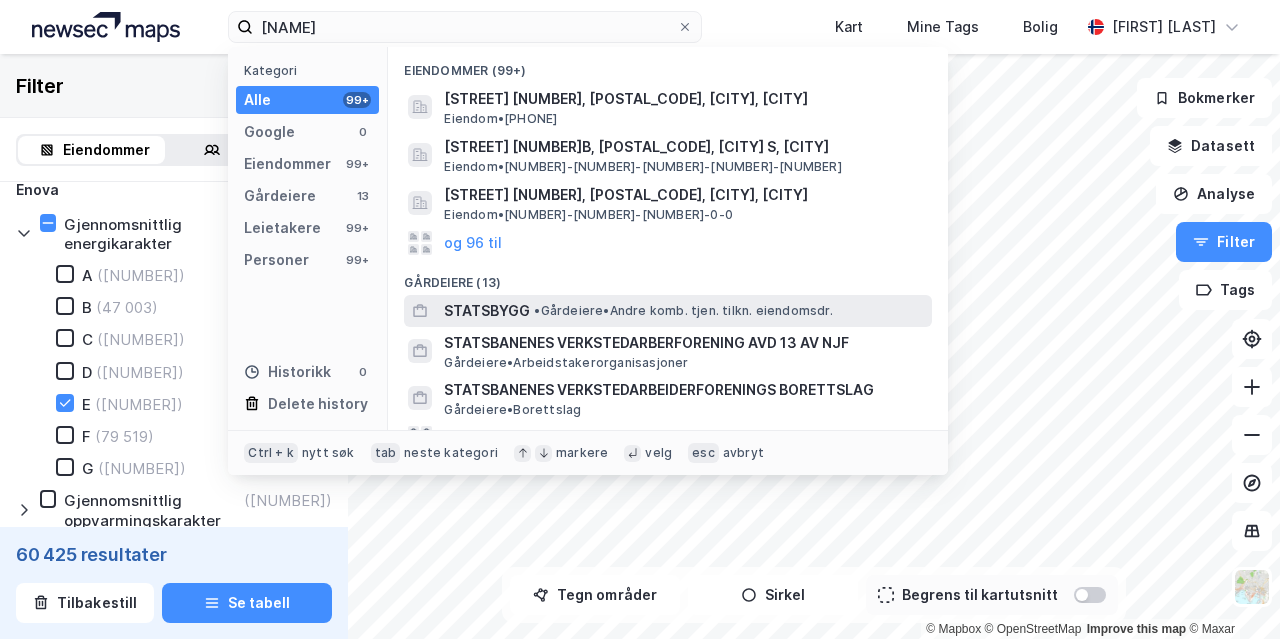 click on "STATSBYGG" at bounding box center (487, 311) 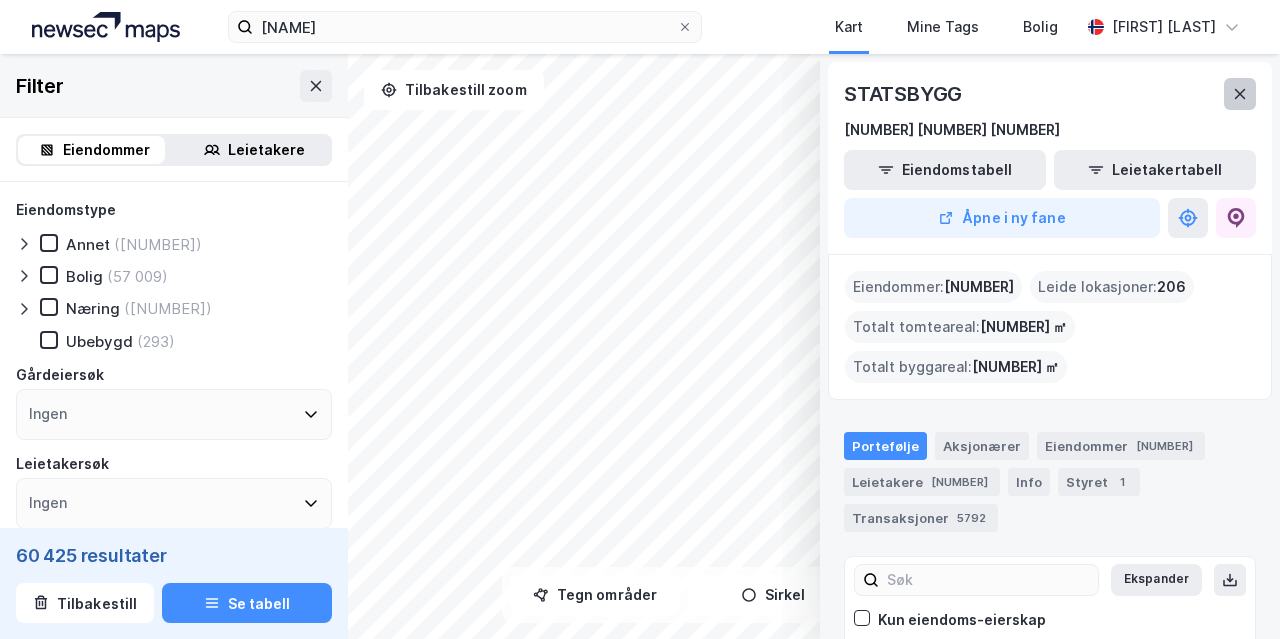 click 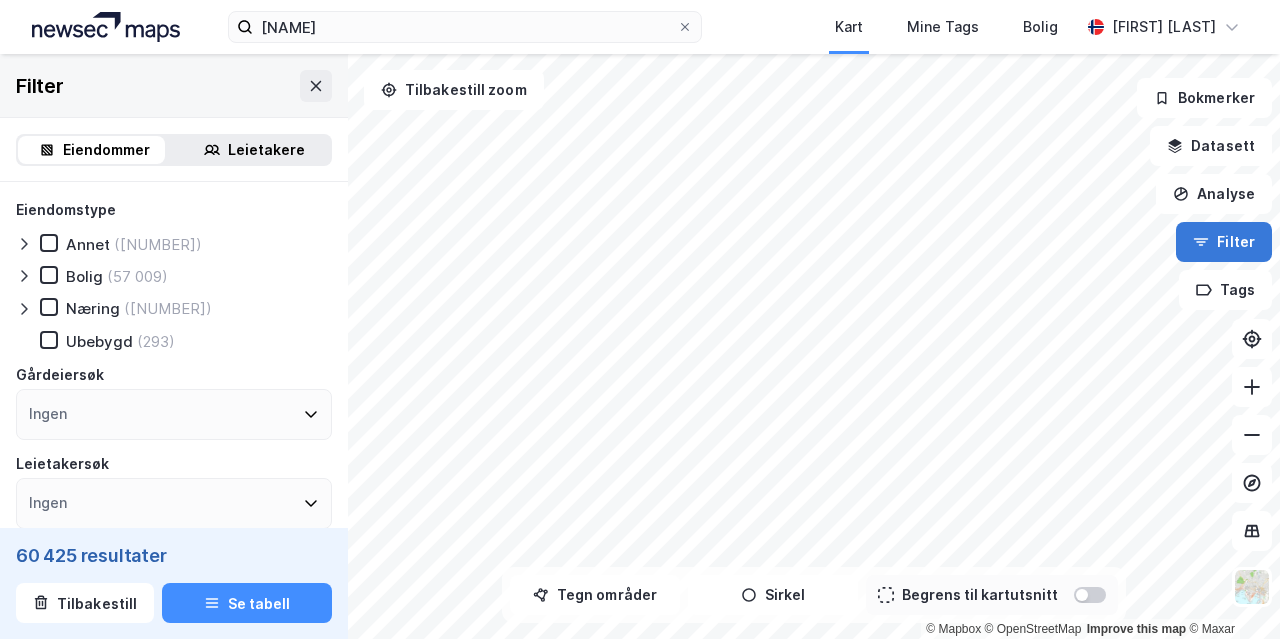 click on "Filter" at bounding box center [1224, 242] 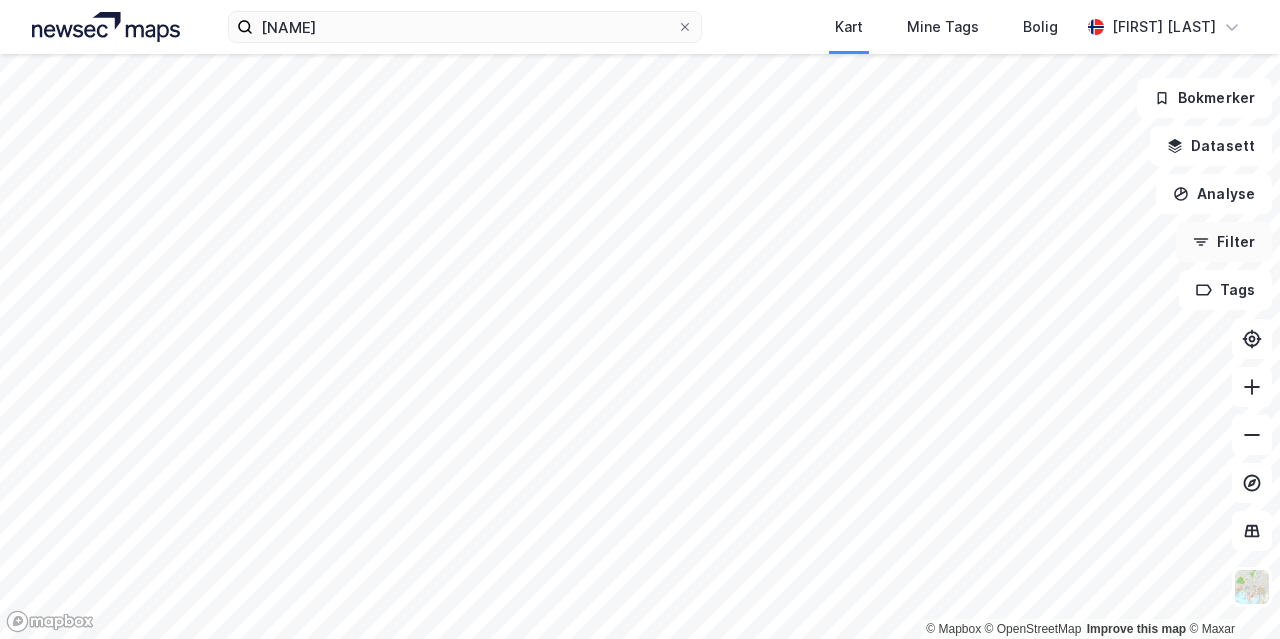 click 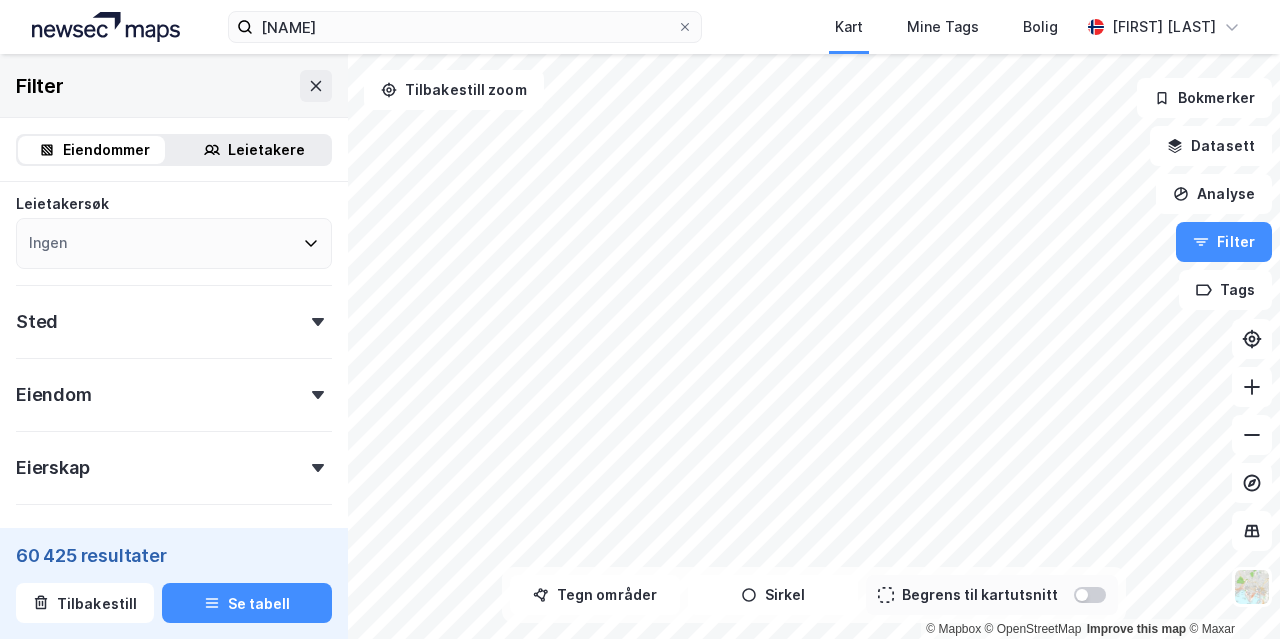scroll, scrollTop: 343, scrollLeft: 0, axis: vertical 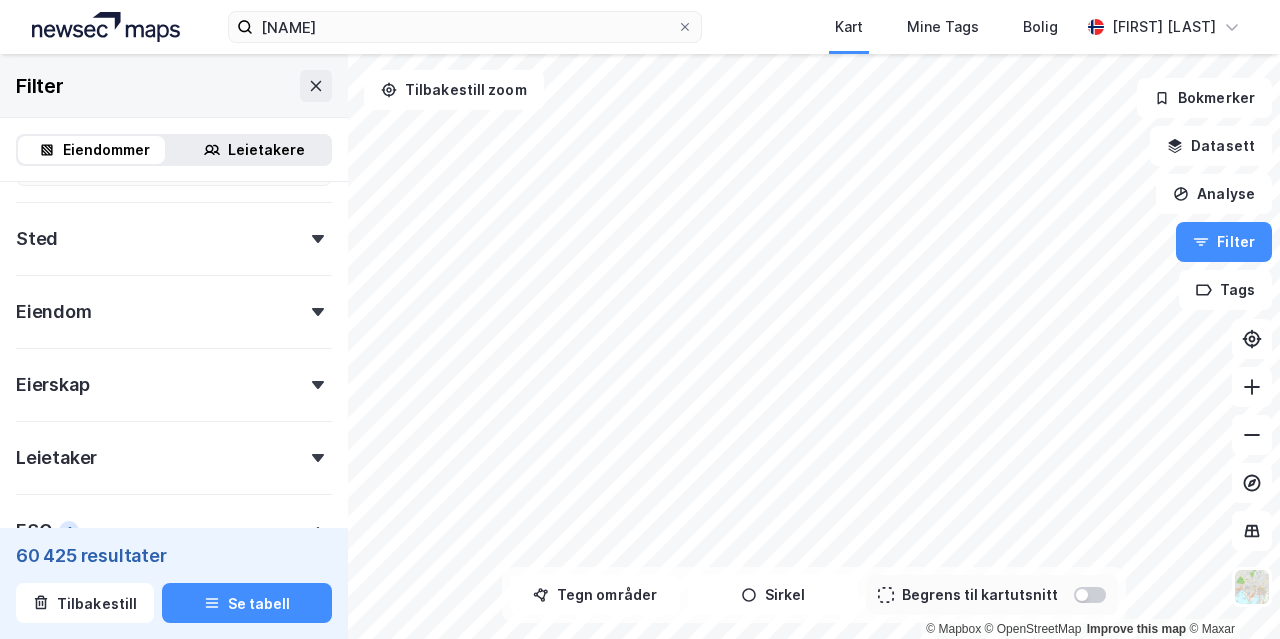 click on "Eiendom" at bounding box center [174, 303] 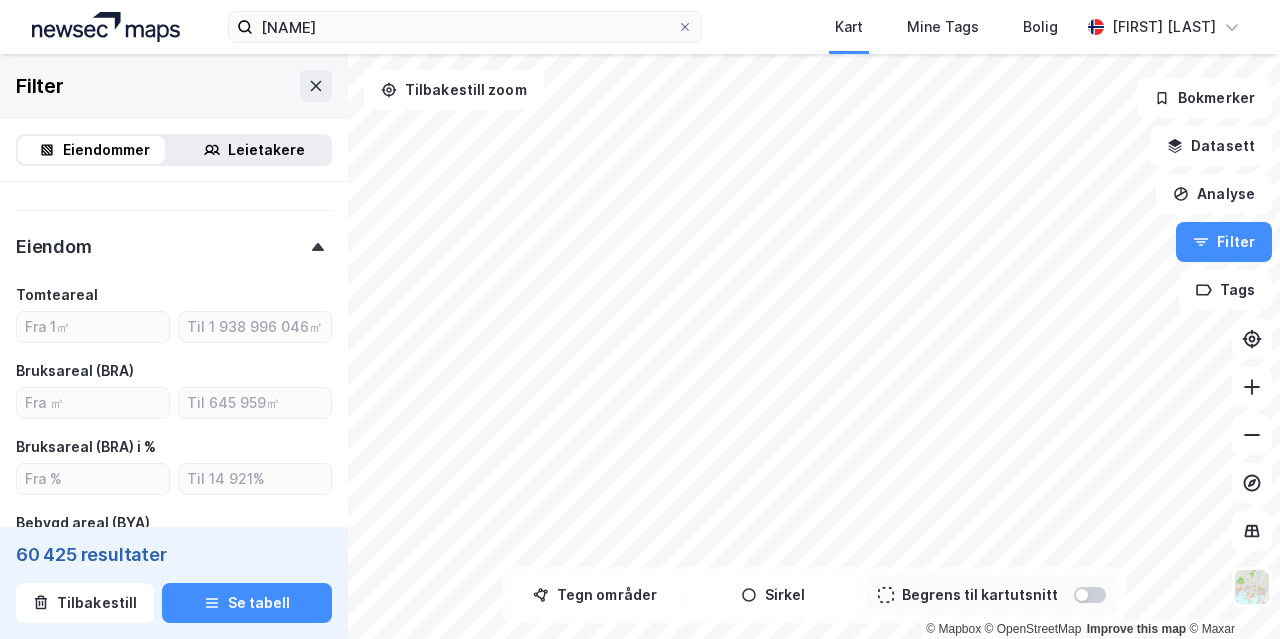 scroll, scrollTop: 413, scrollLeft: 0, axis: vertical 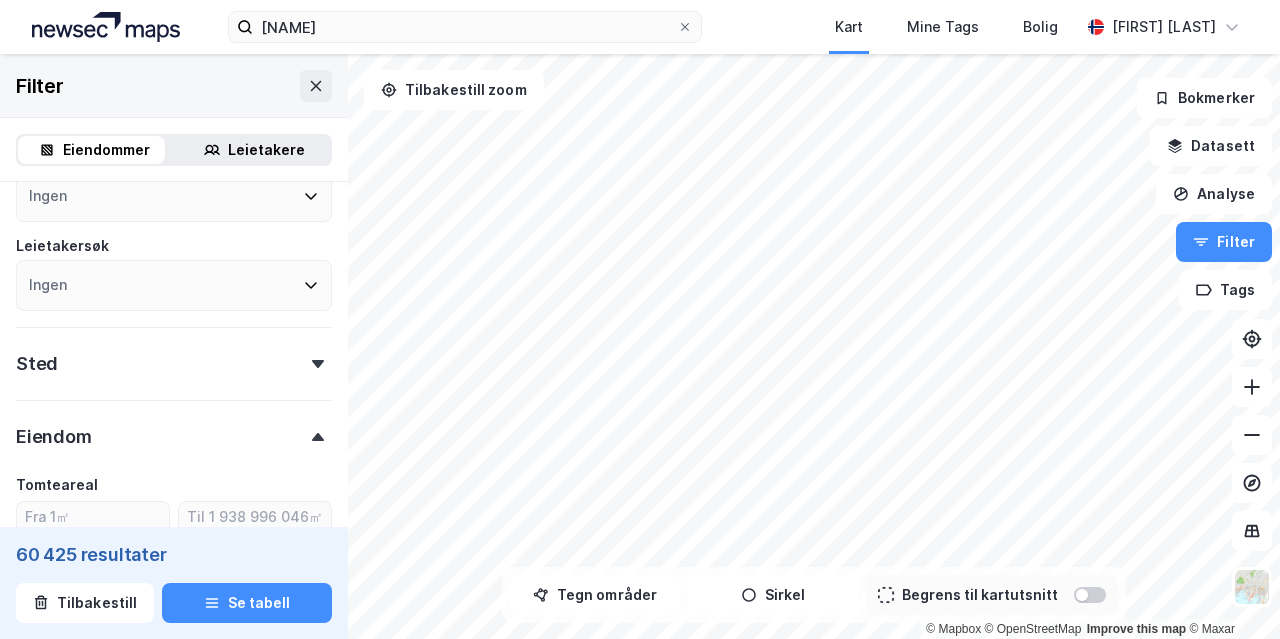 click 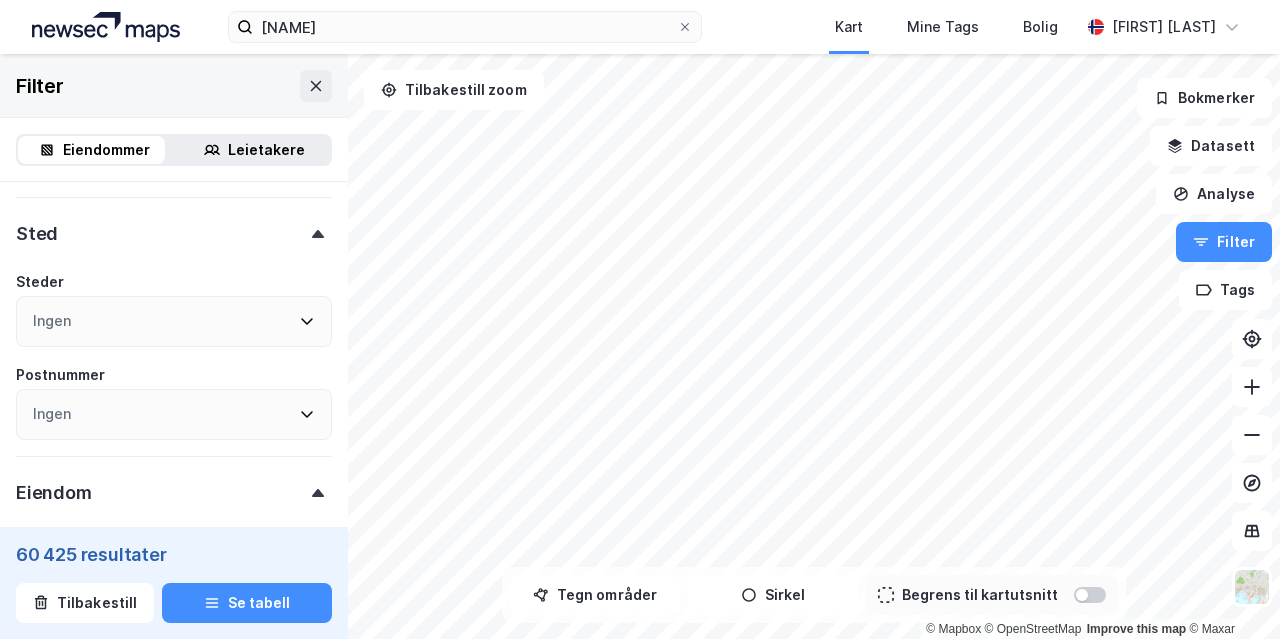 scroll, scrollTop: 355, scrollLeft: 0, axis: vertical 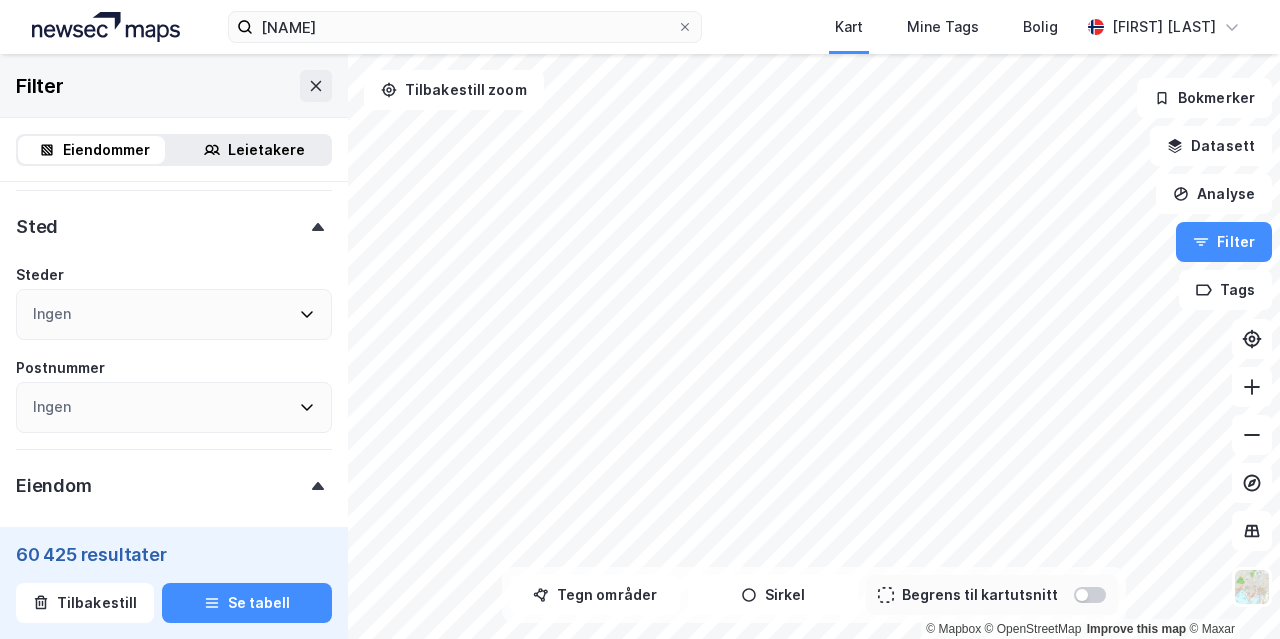click 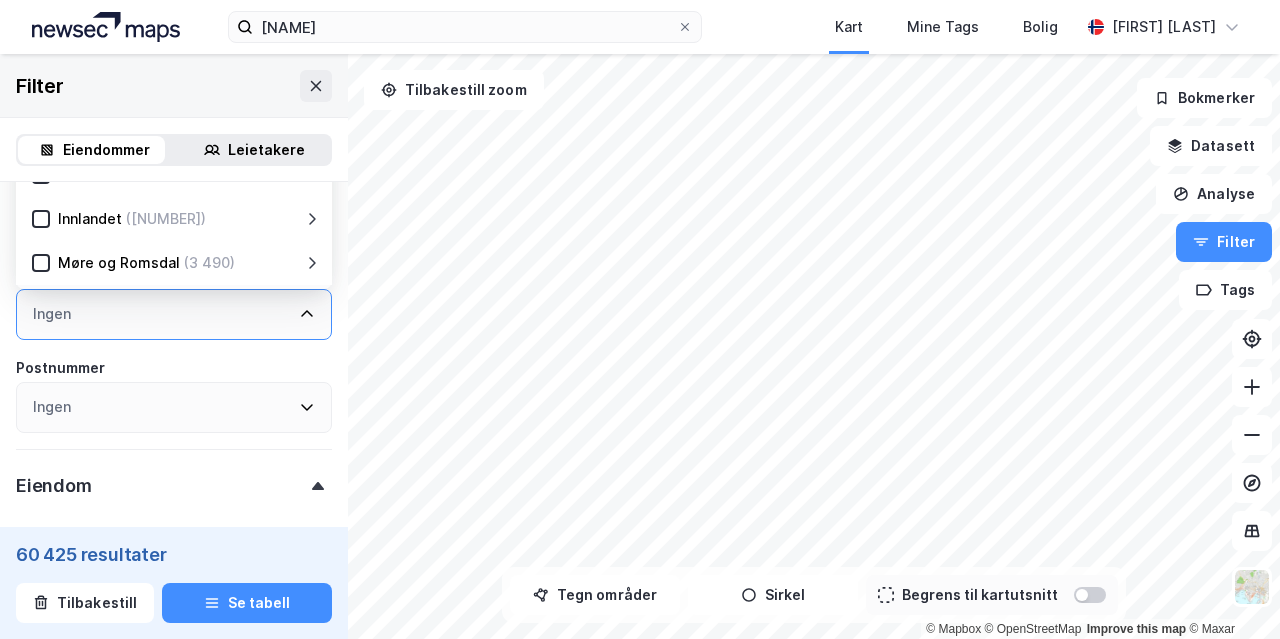 scroll, scrollTop: 2, scrollLeft: 0, axis: vertical 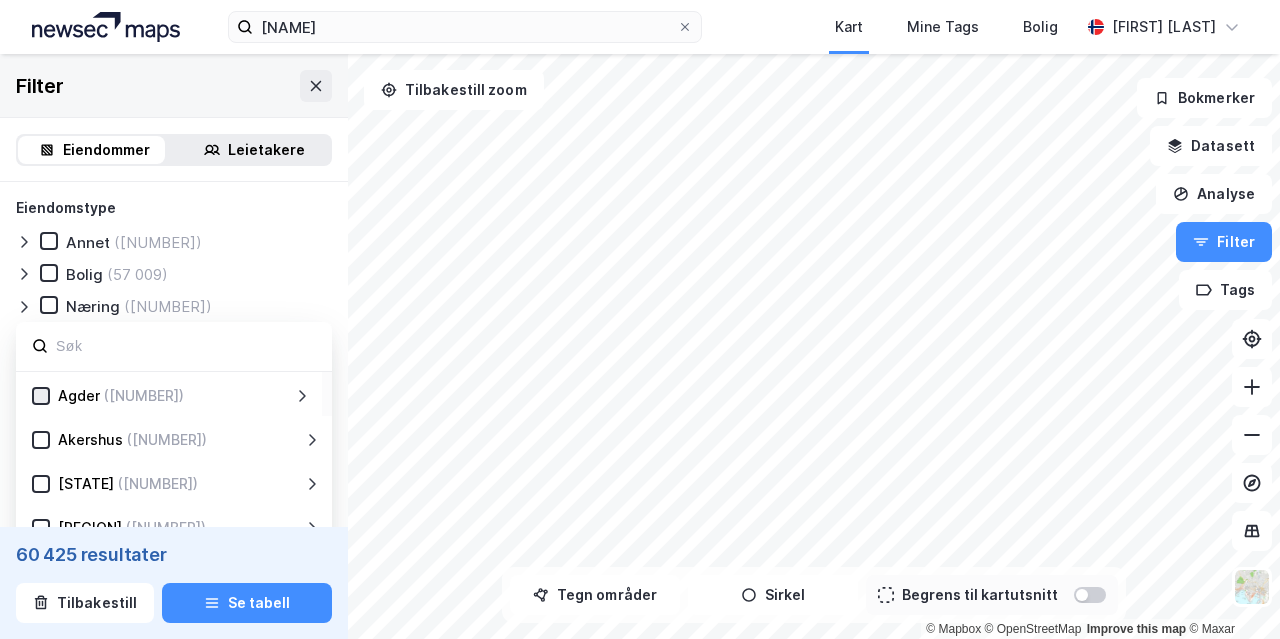 click 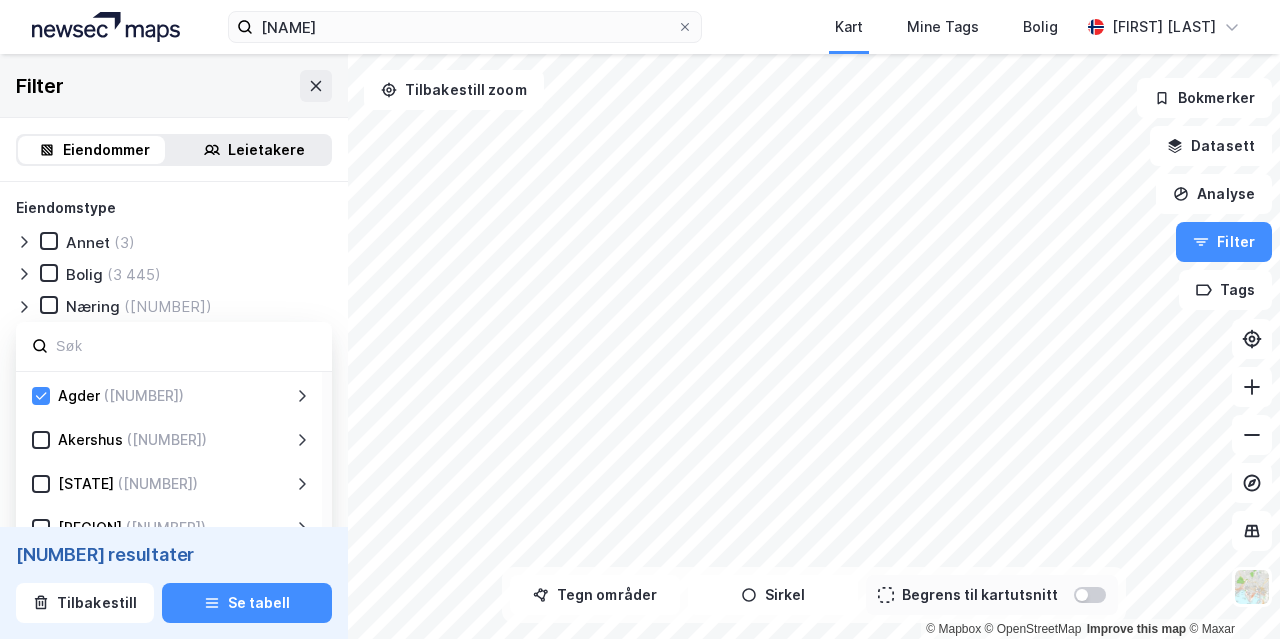 type on "--- (3 619)" 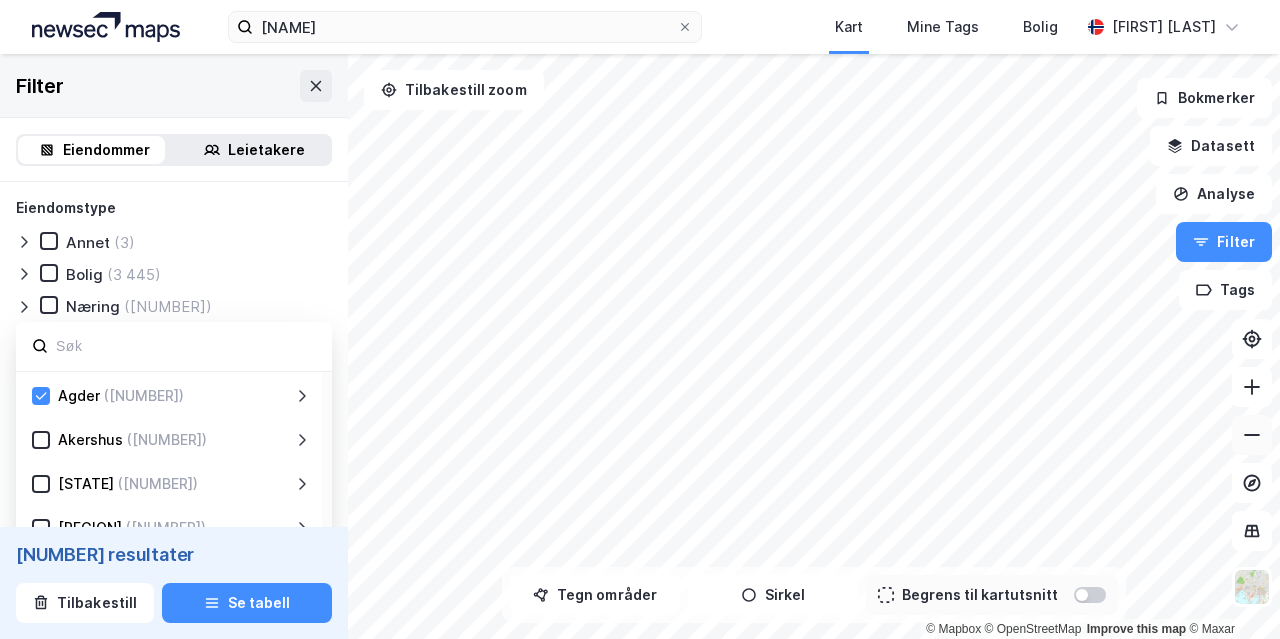 click at bounding box center (1252, 435) 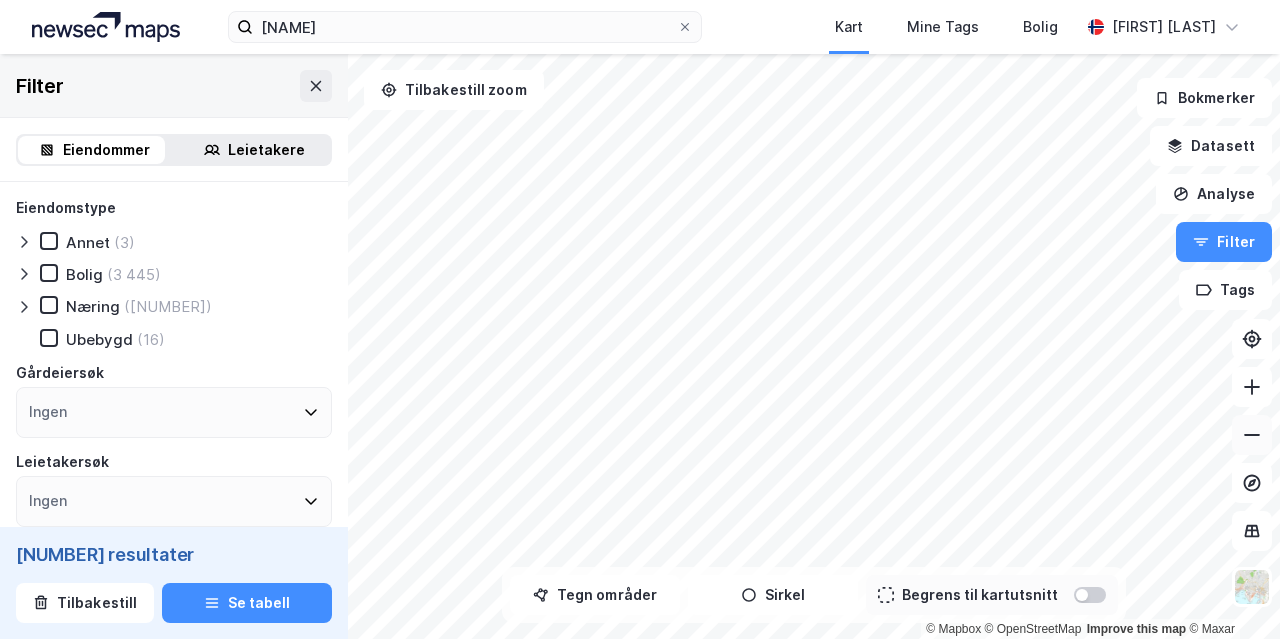 click at bounding box center (1252, 435) 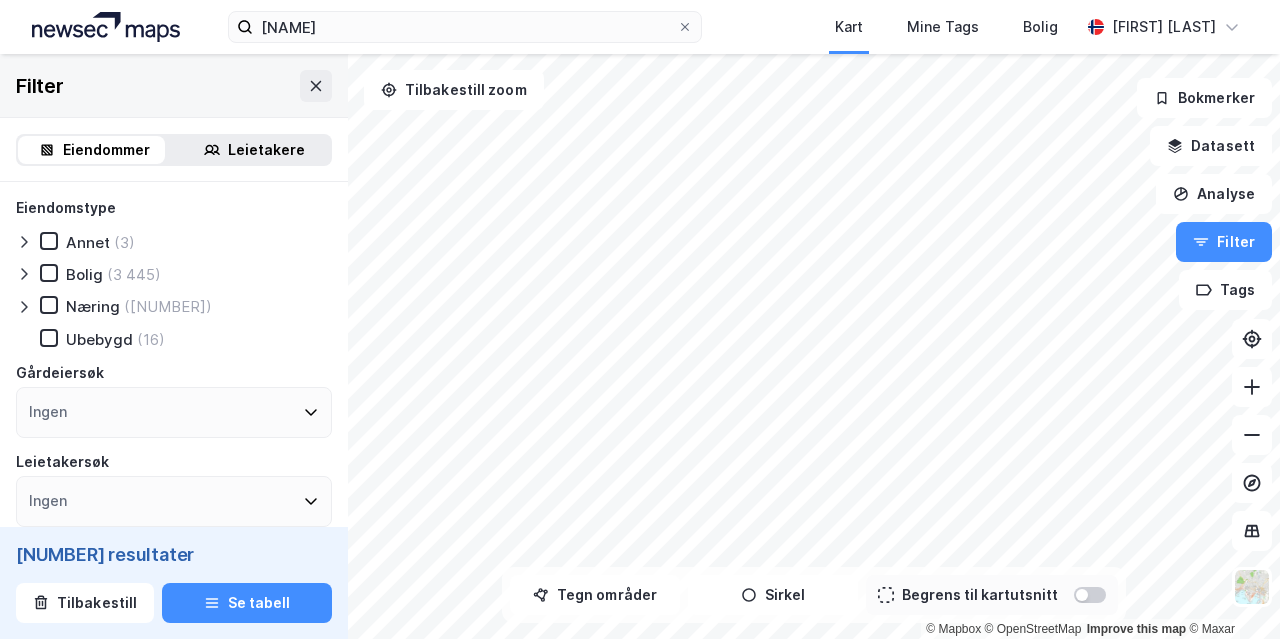 click on "Ingen" at bounding box center [174, 412] 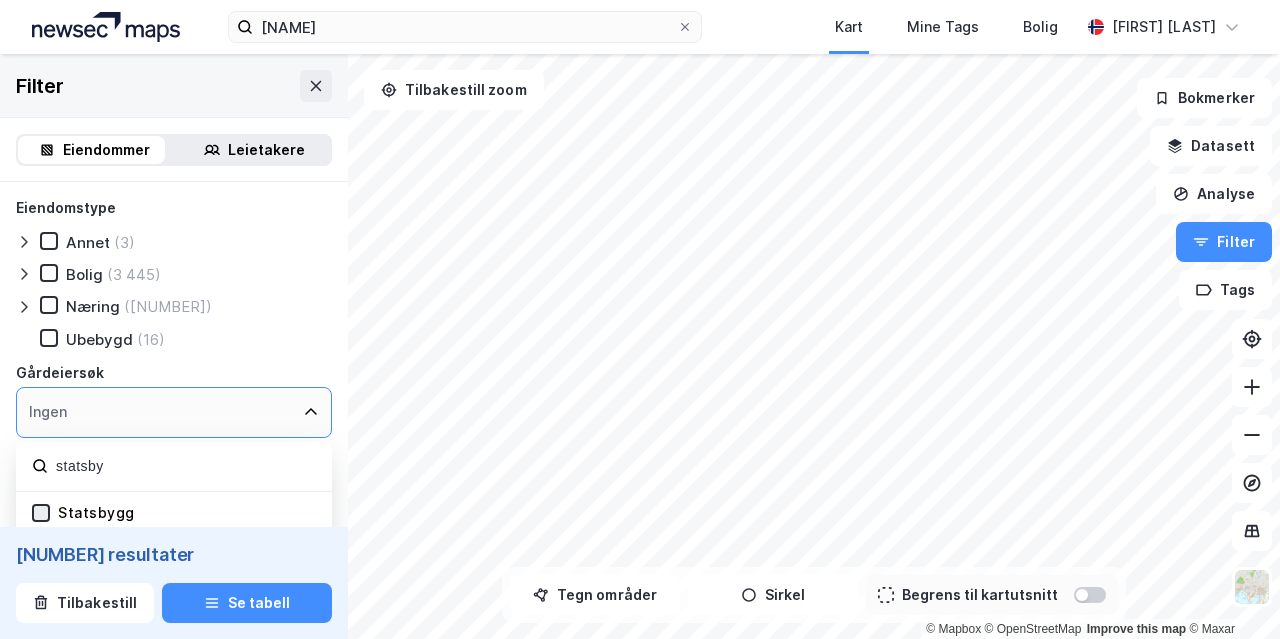 type on "statsby" 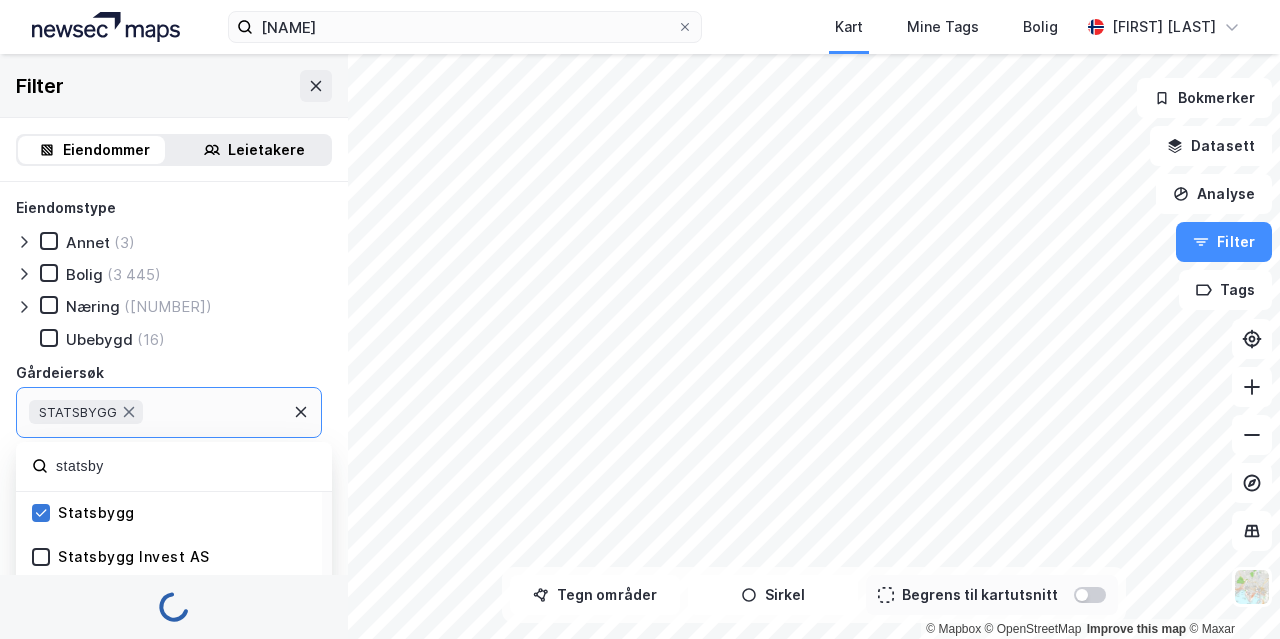 type on "--- (3)" 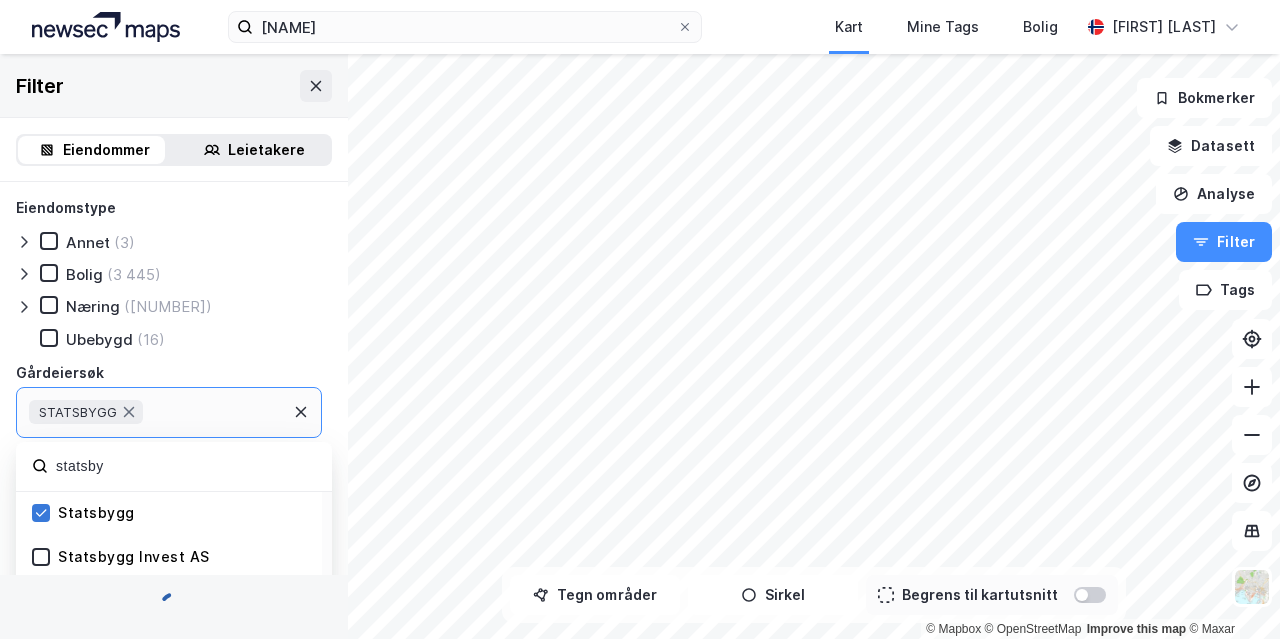 type on "--- (3)" 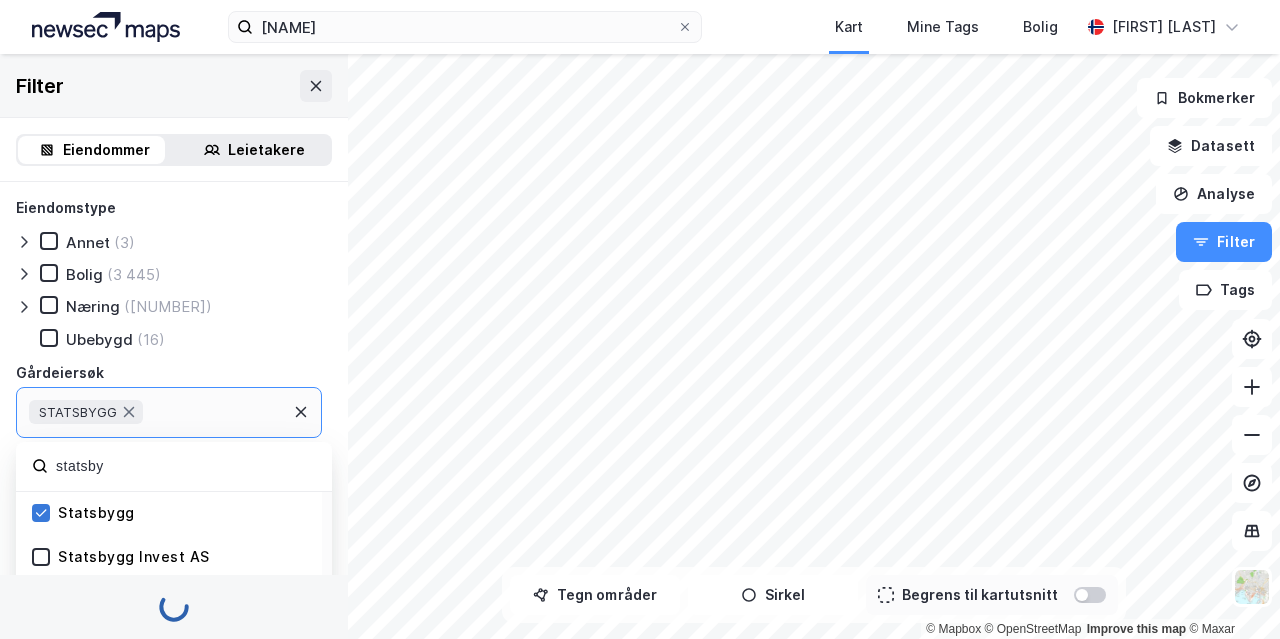 type on "Inkluder ([NUMBER])" 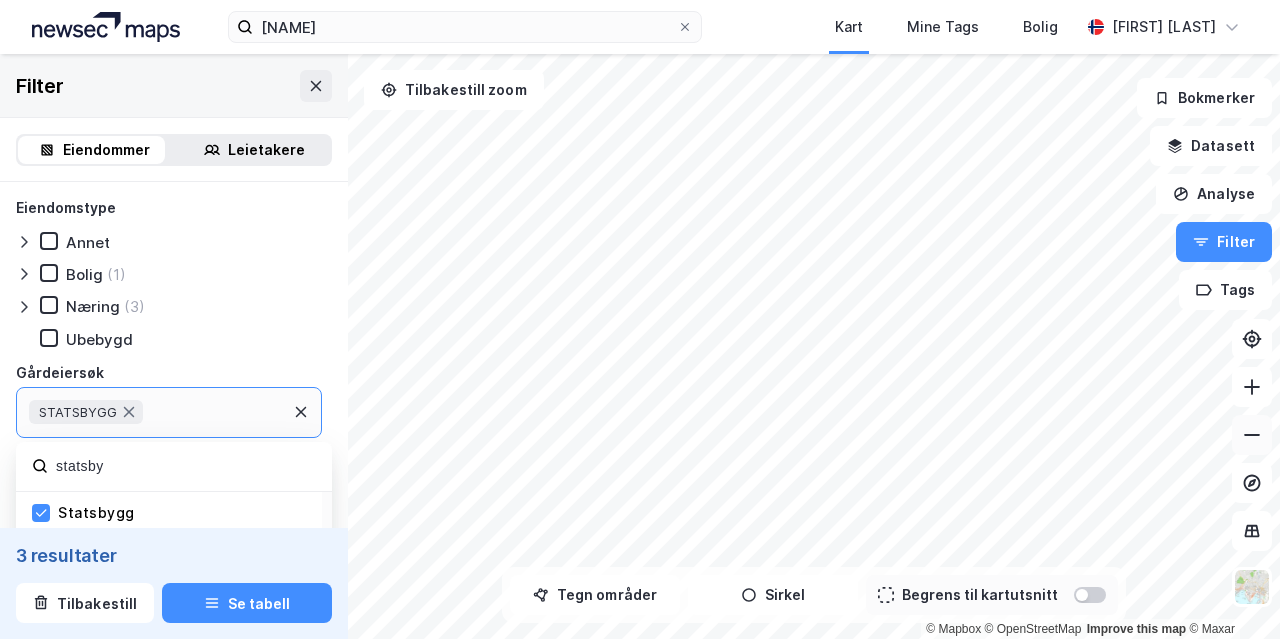 click 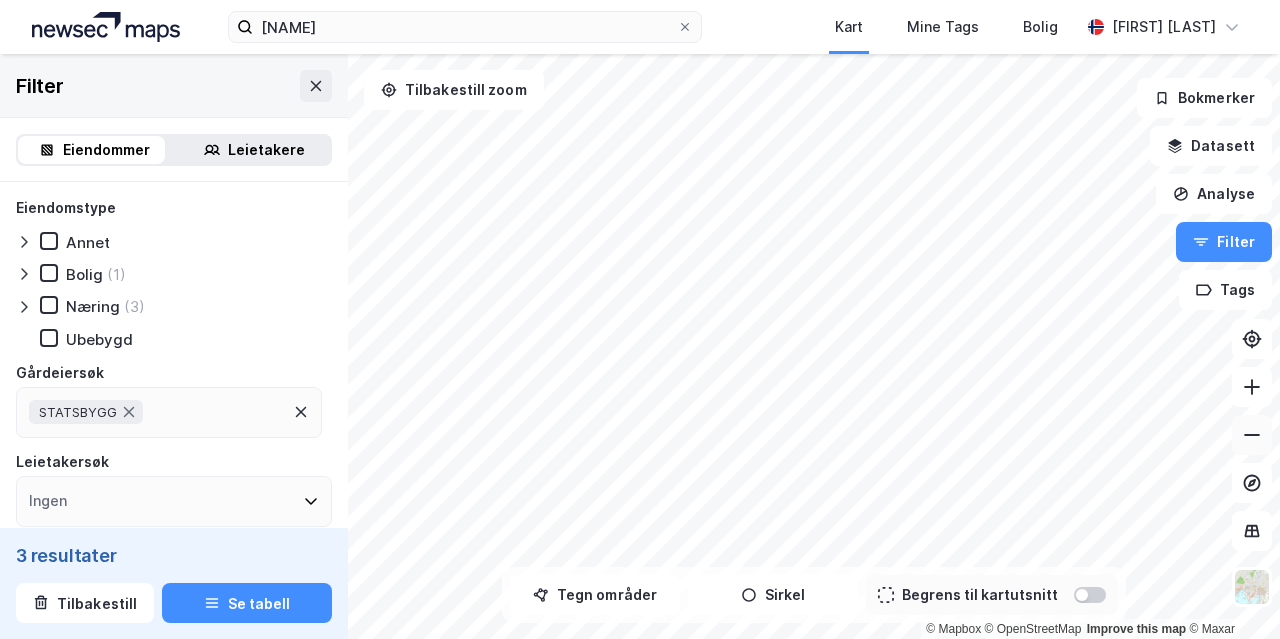 click 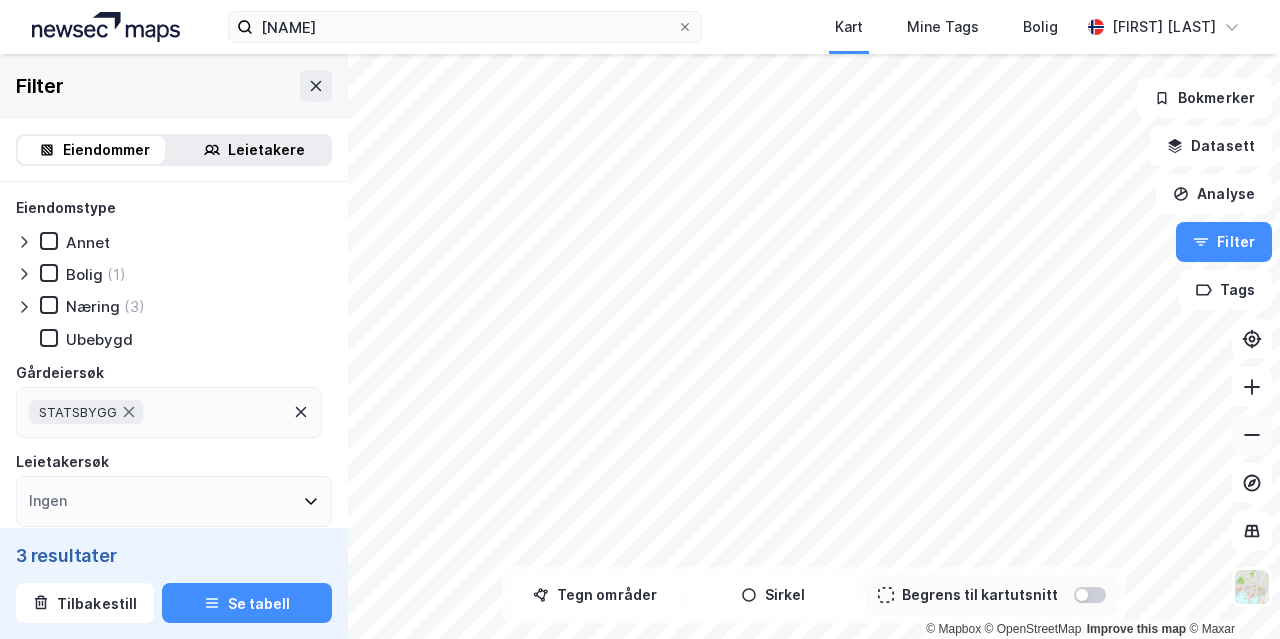 click 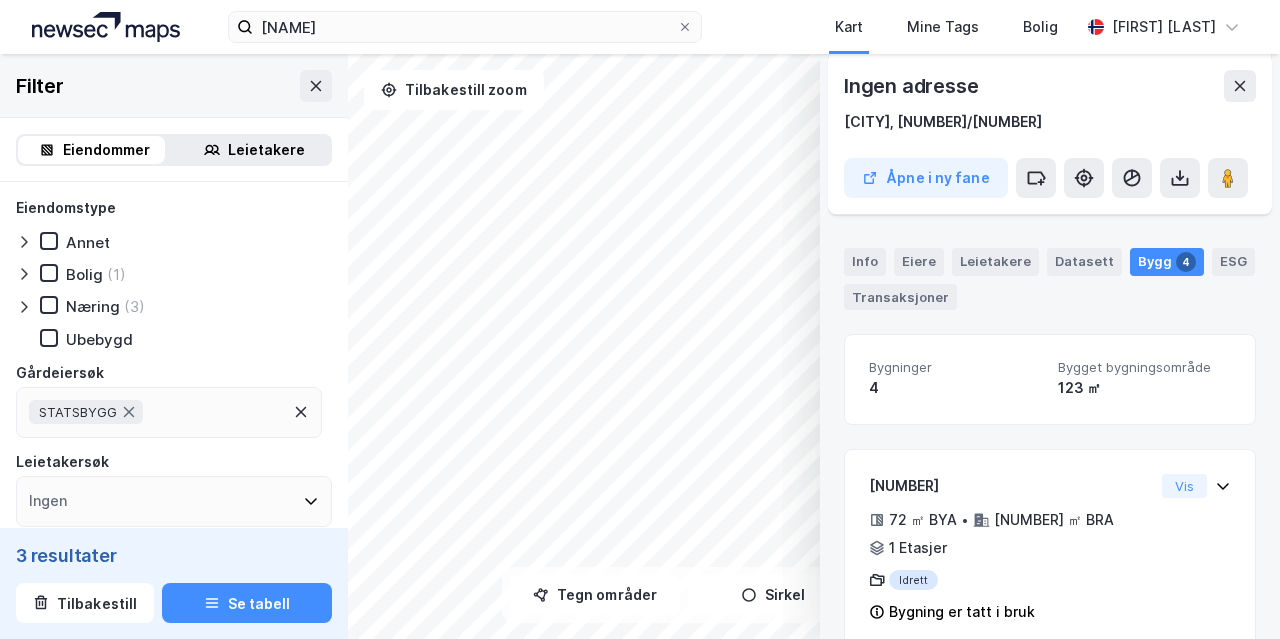 scroll, scrollTop: 206, scrollLeft: 0, axis: vertical 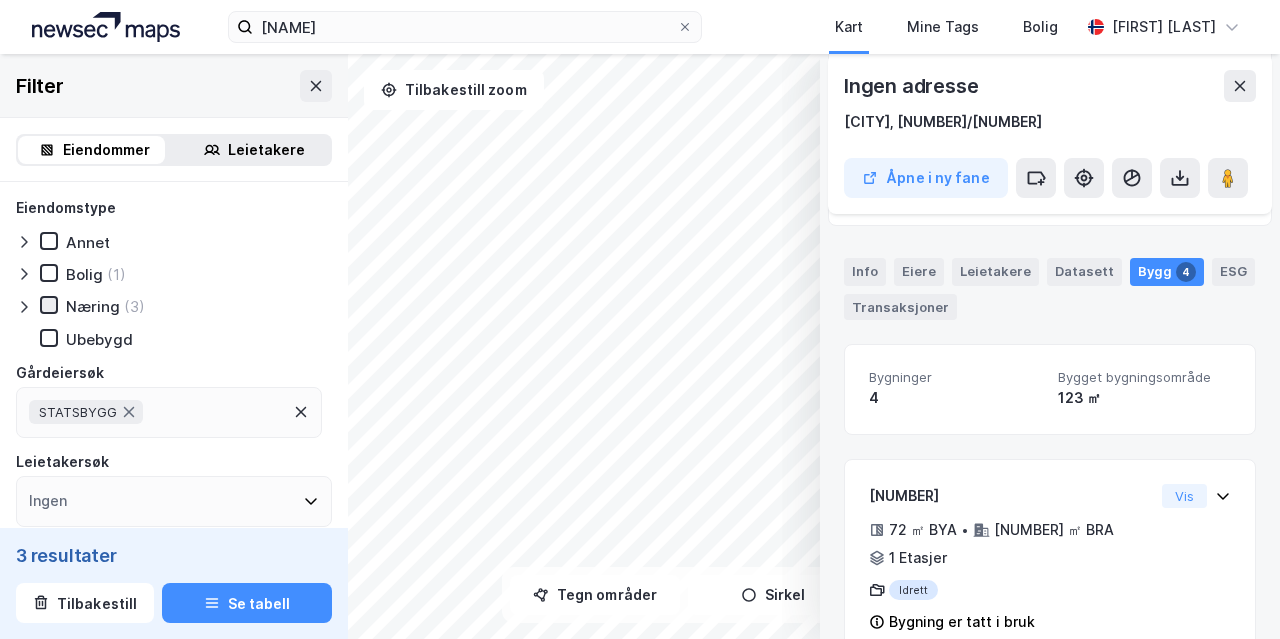 click 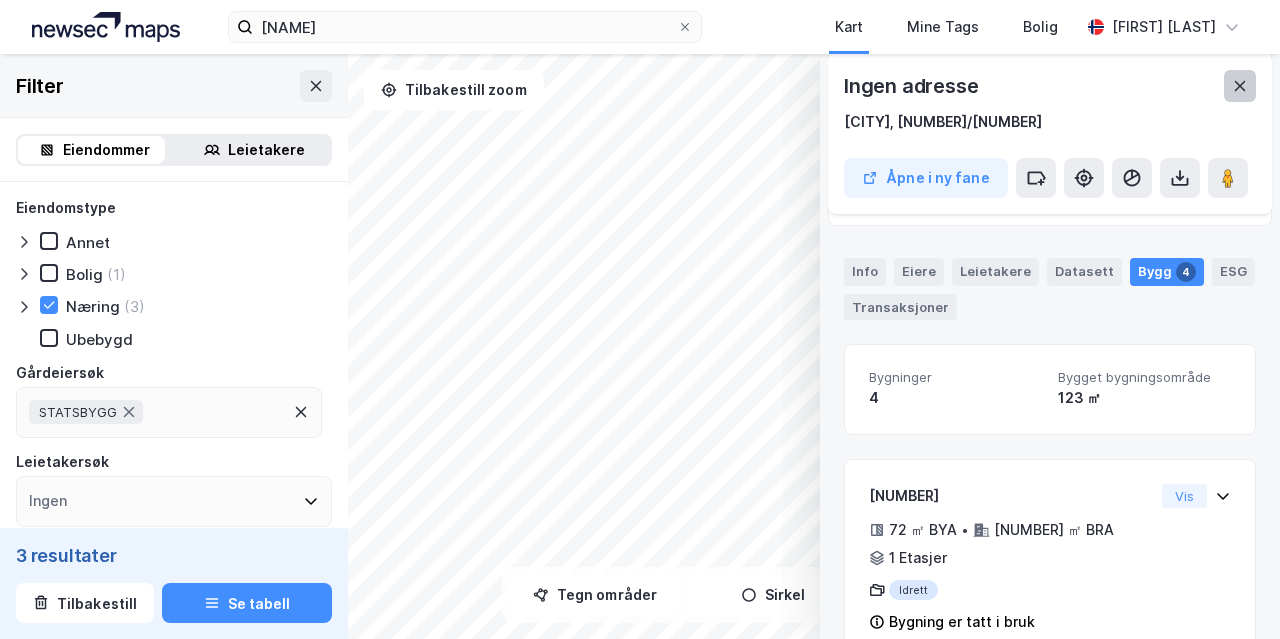click at bounding box center (1240, 86) 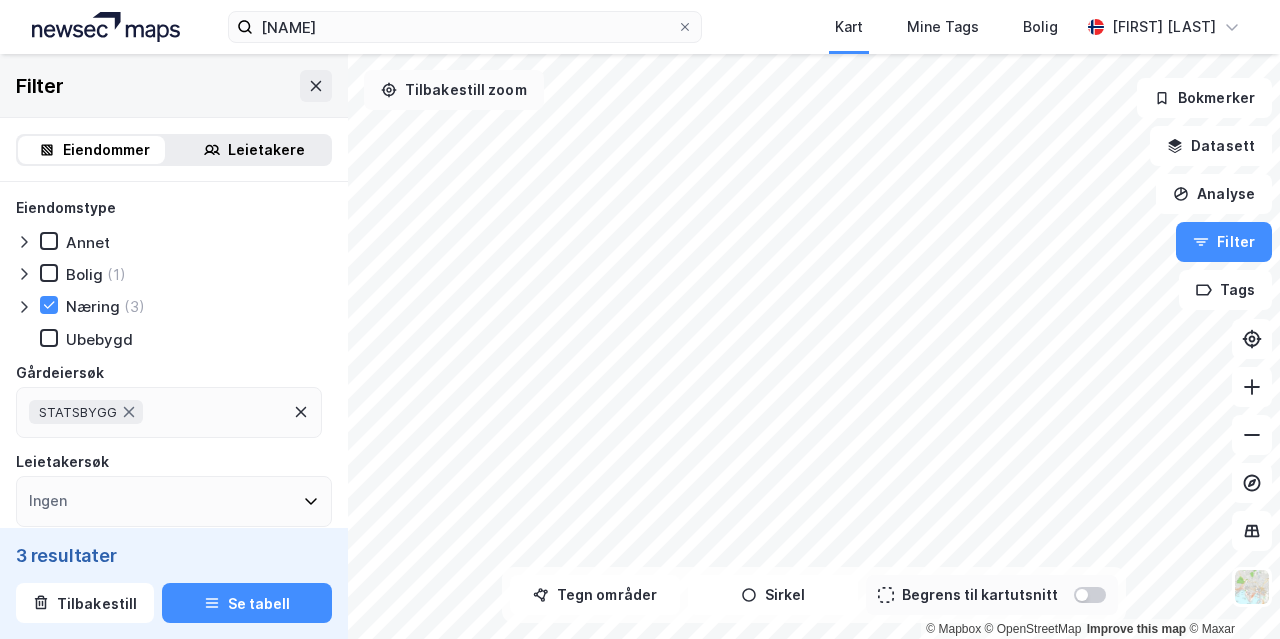click on "Tilbakestill zoom" at bounding box center (454, 90) 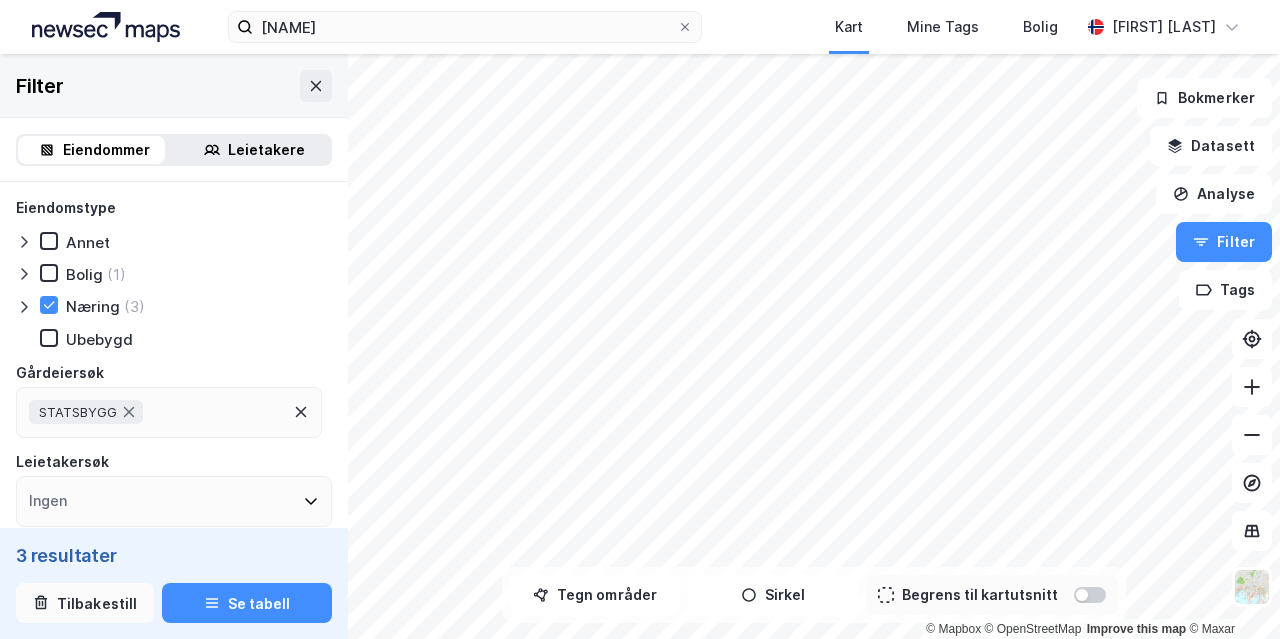 click on "Tilbakestill" at bounding box center [85, 603] 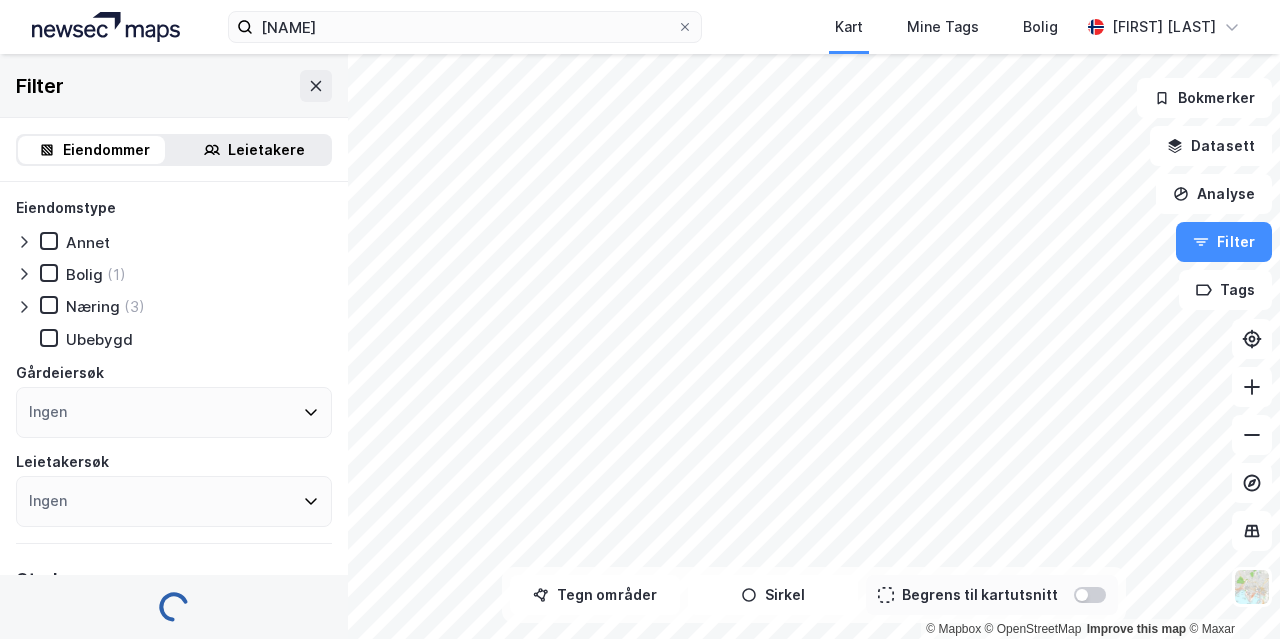 type on "--- (2 589 212)" 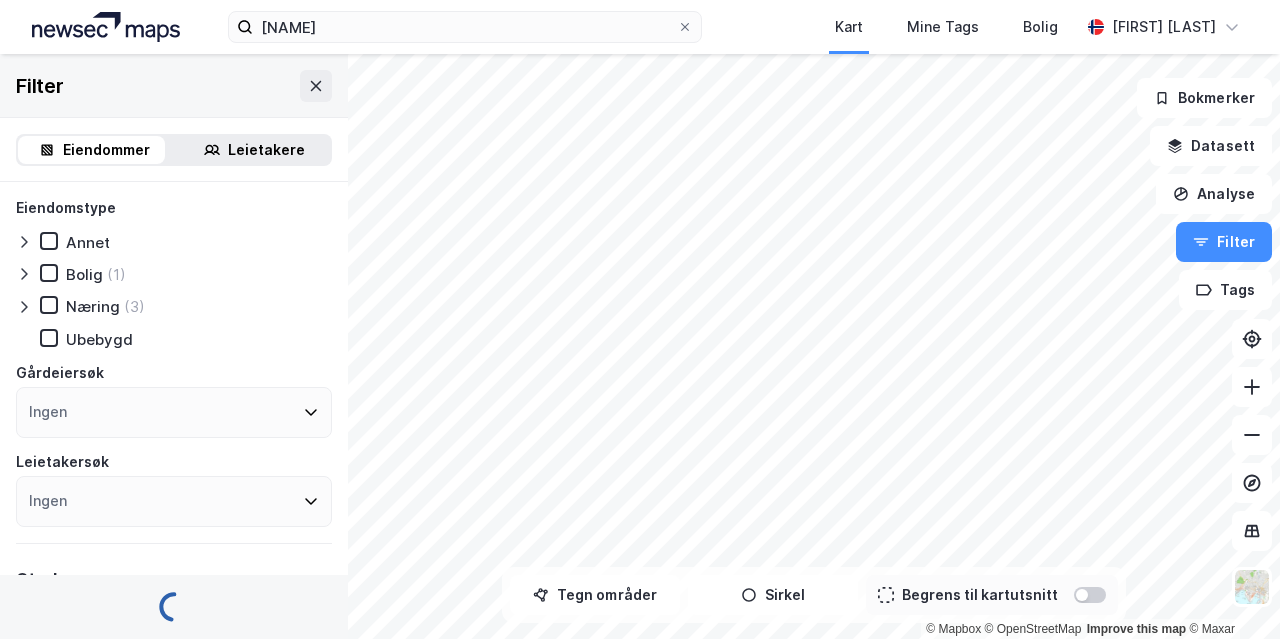 type on "--- (2 589 212)" 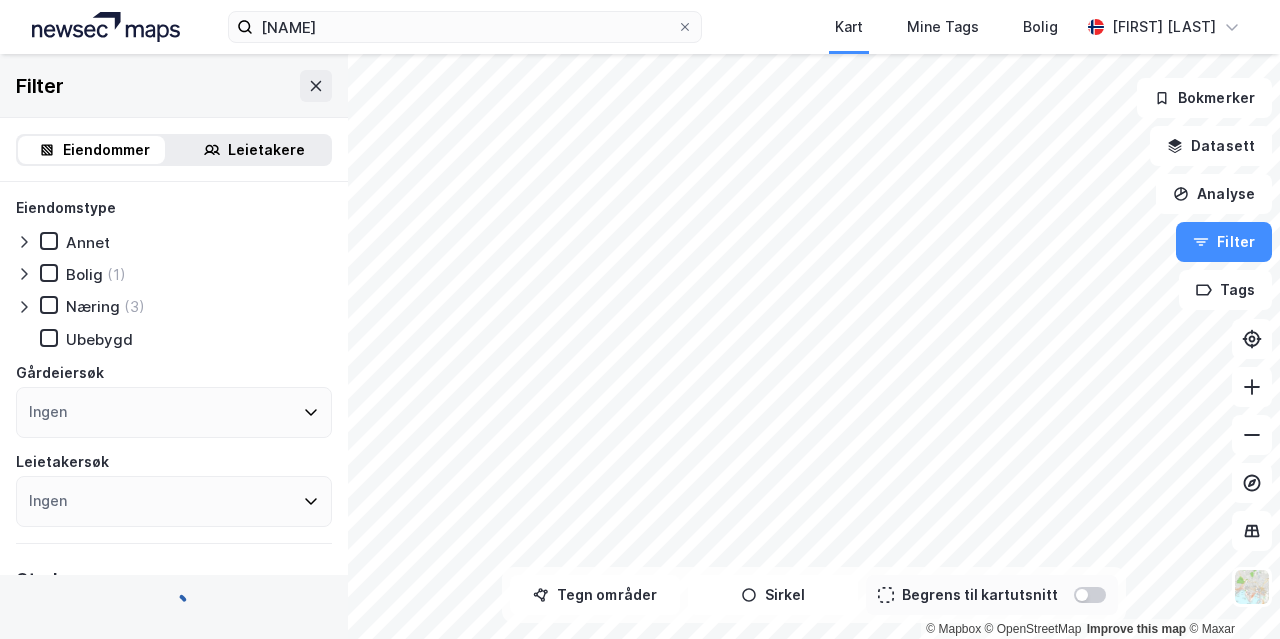 type on "Inkluder (2 589 212)" 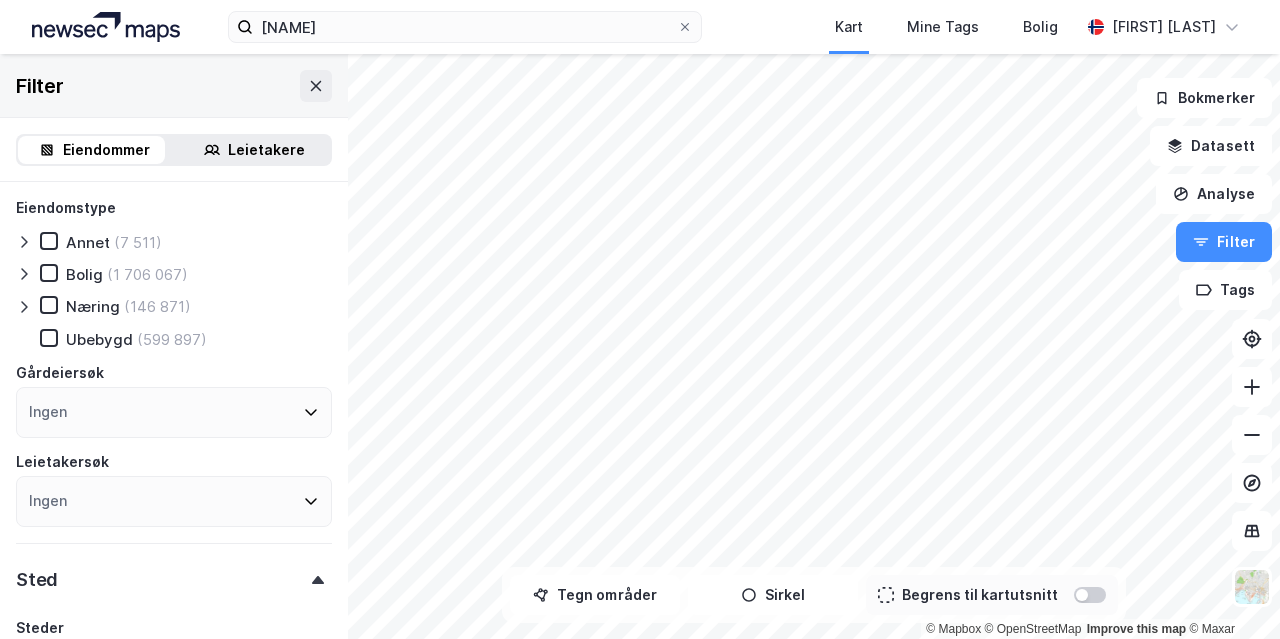 scroll, scrollTop: 0, scrollLeft: 0, axis: both 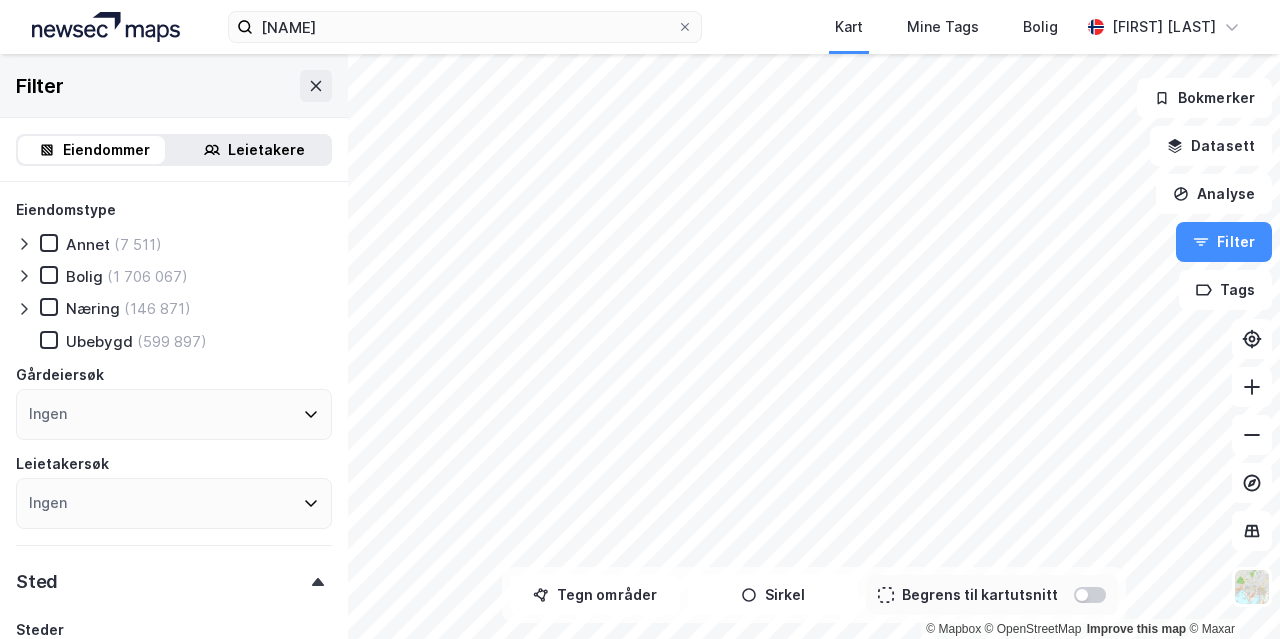 click on "Ingen" at bounding box center (174, 503) 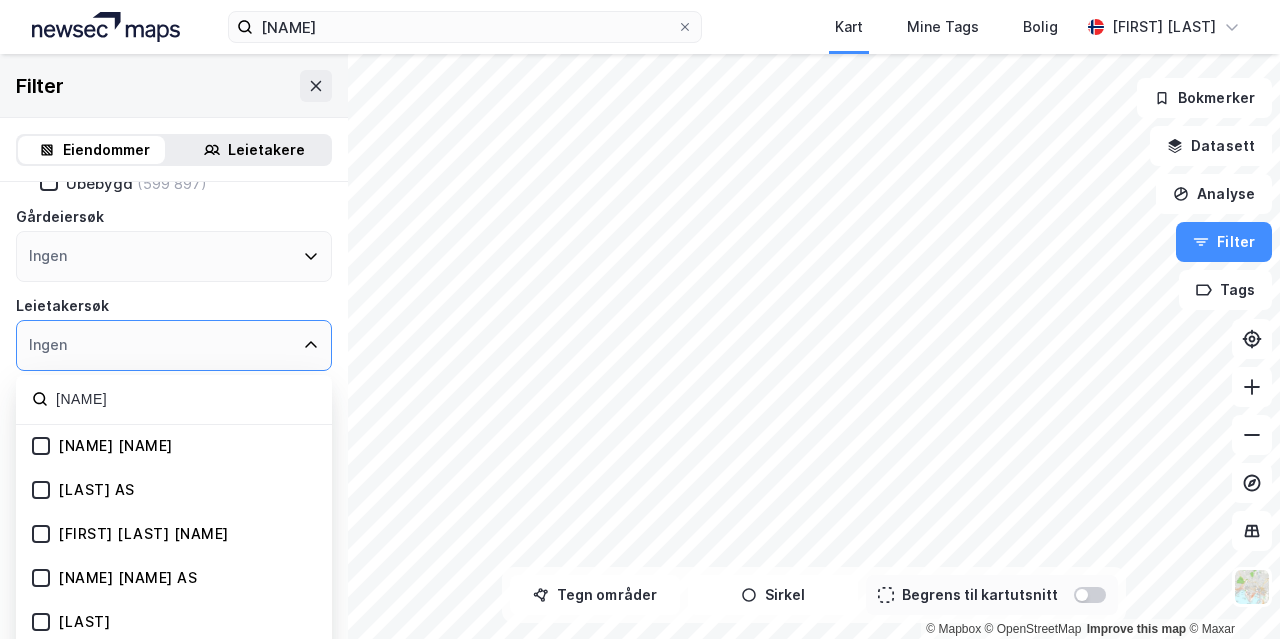 scroll, scrollTop: 176, scrollLeft: 0, axis: vertical 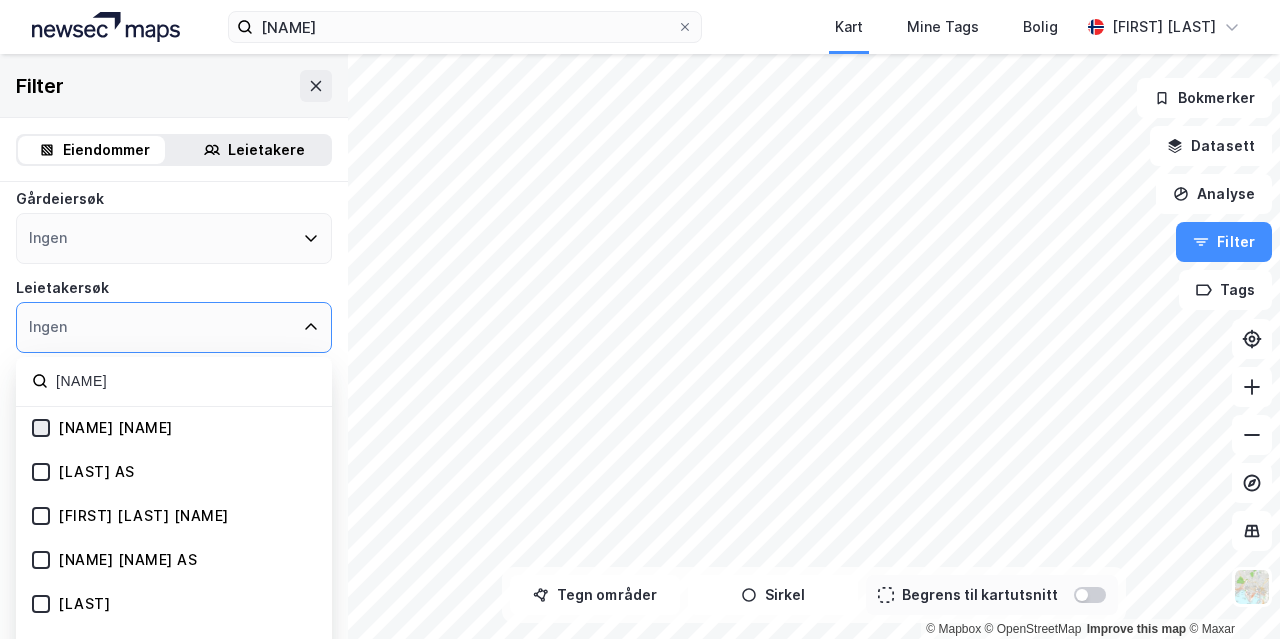 type on "[NAME]" 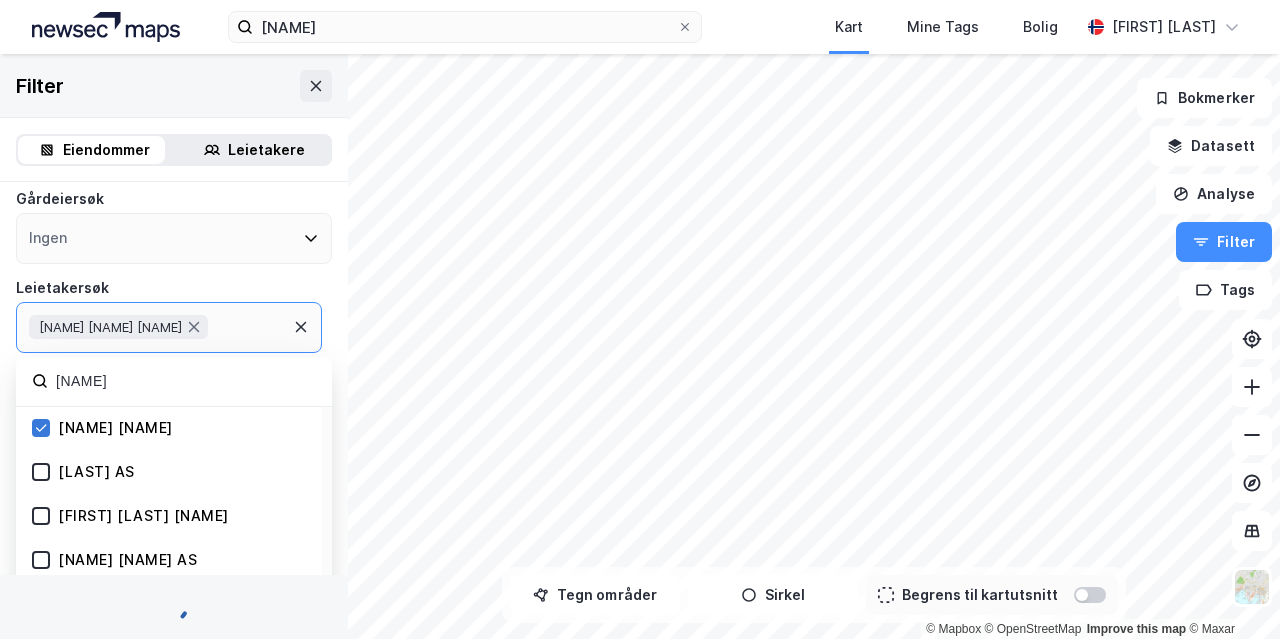 type on "--- (0)" 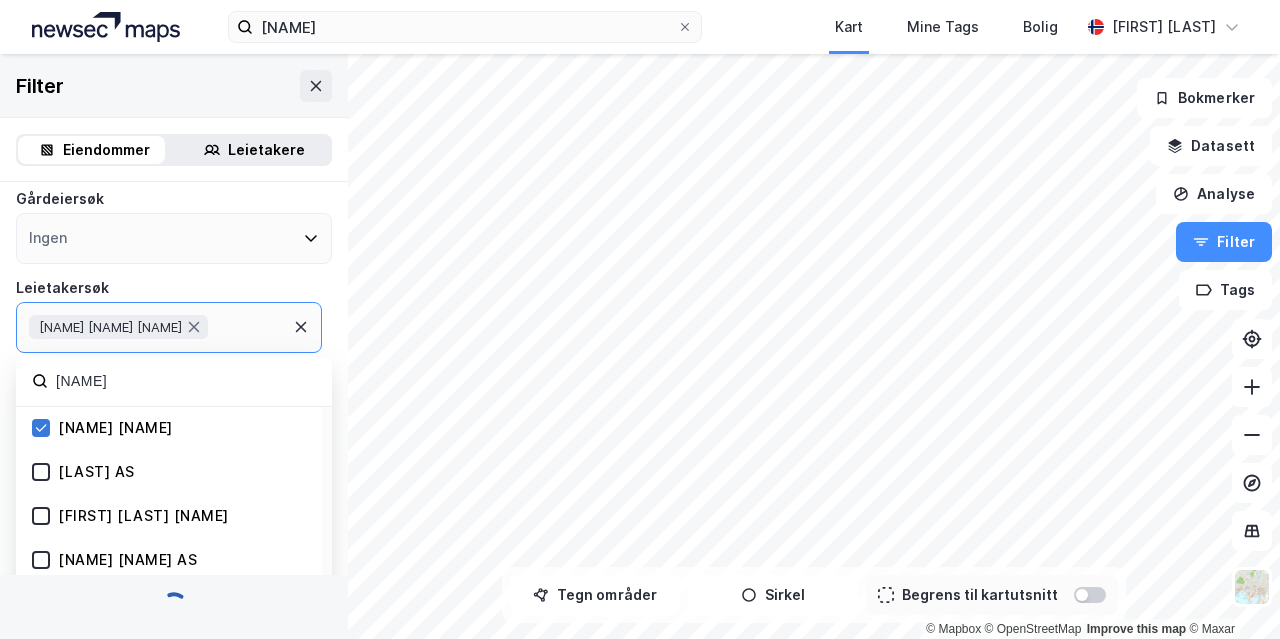 type on "--- (0)" 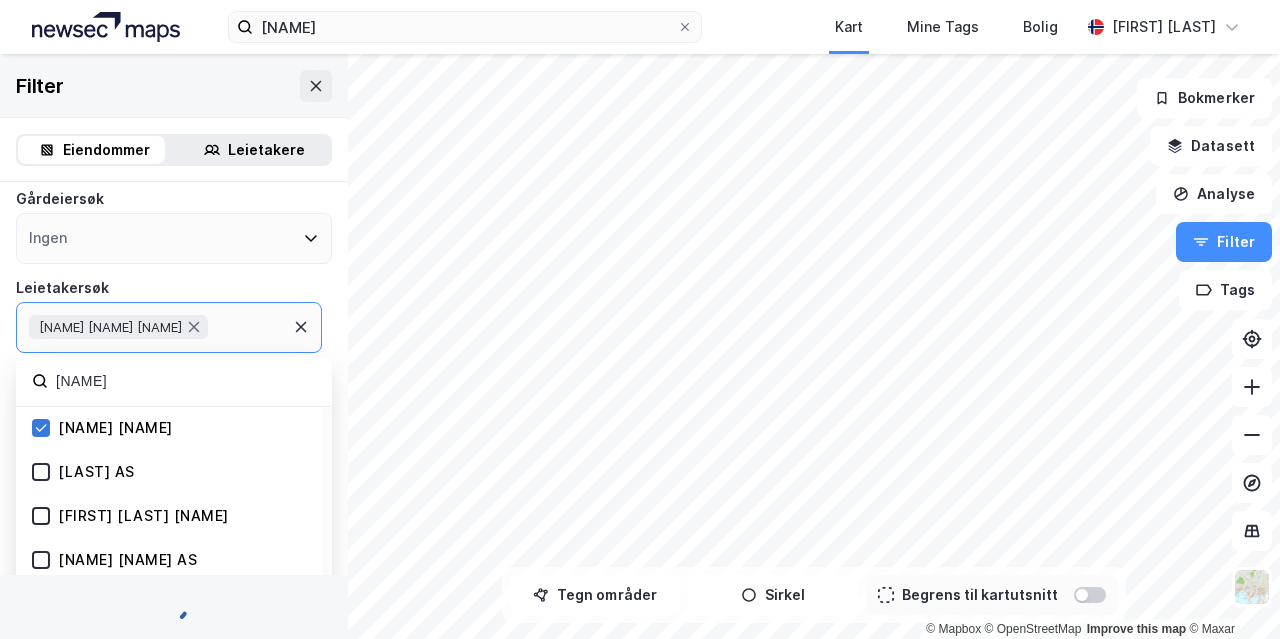 type on "Inkluder (0)" 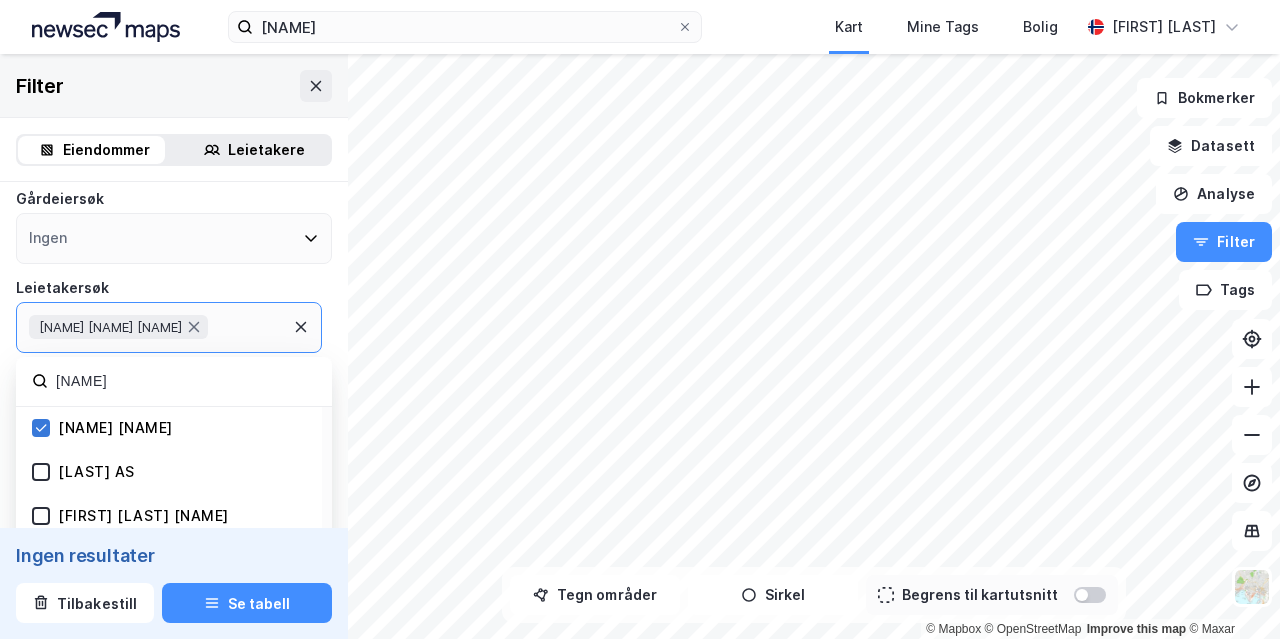 click at bounding box center [41, 428] 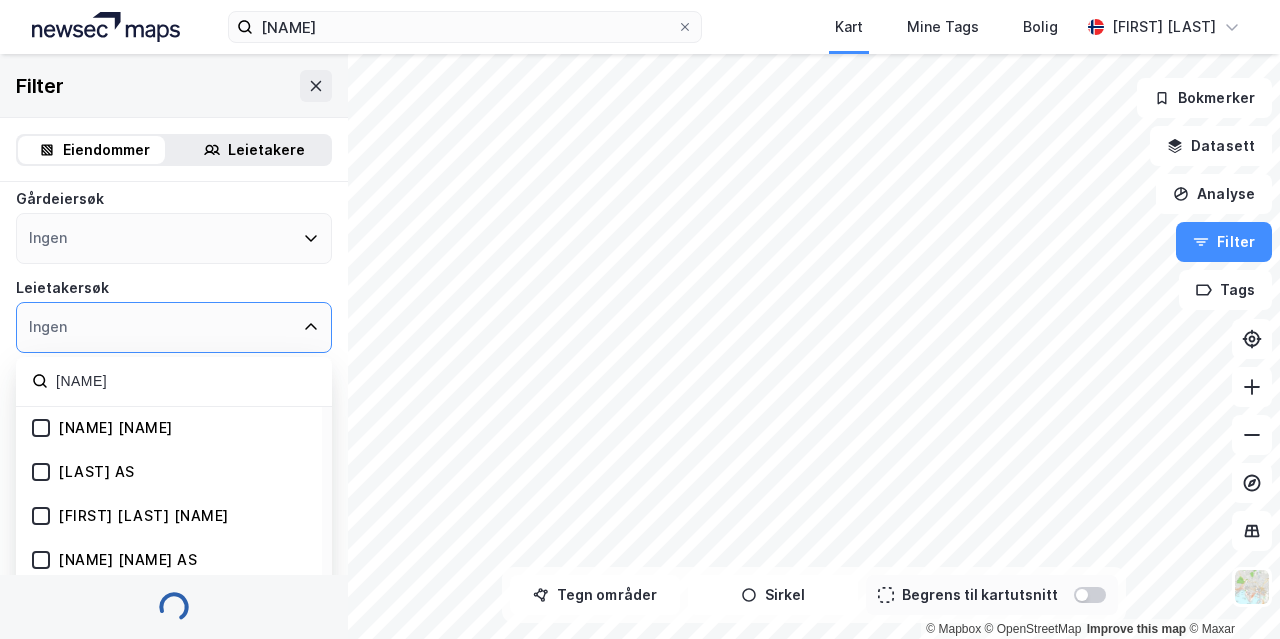 type on "--- (2 589 212)" 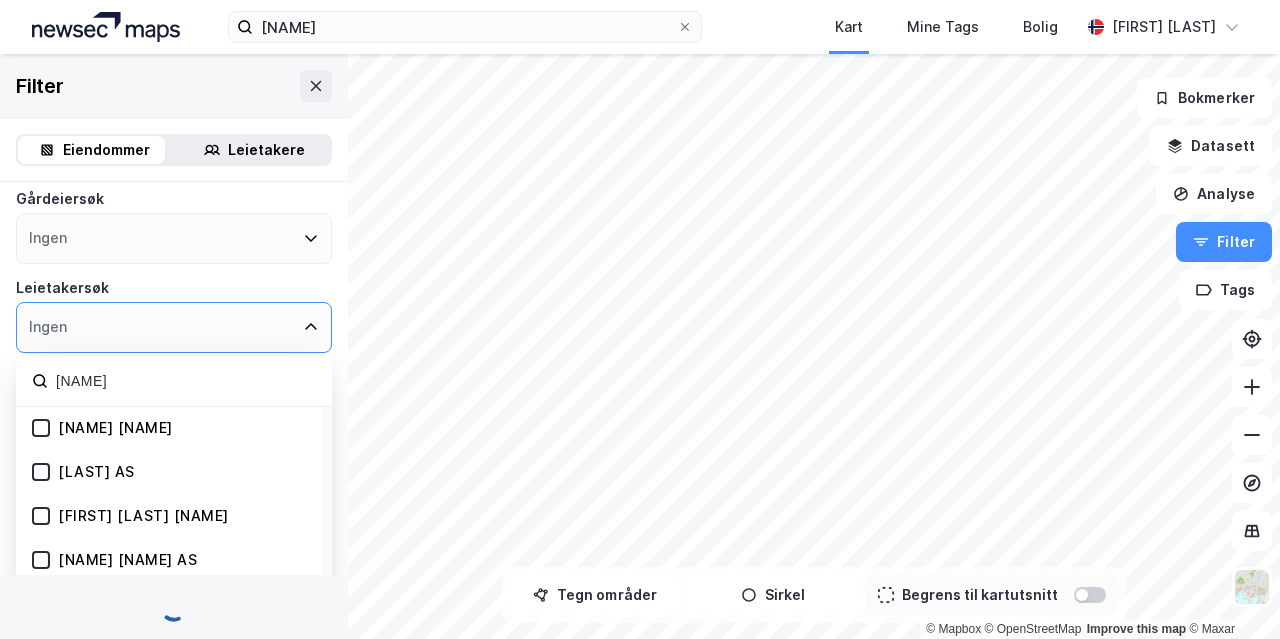 type on "--- (2 589 212)" 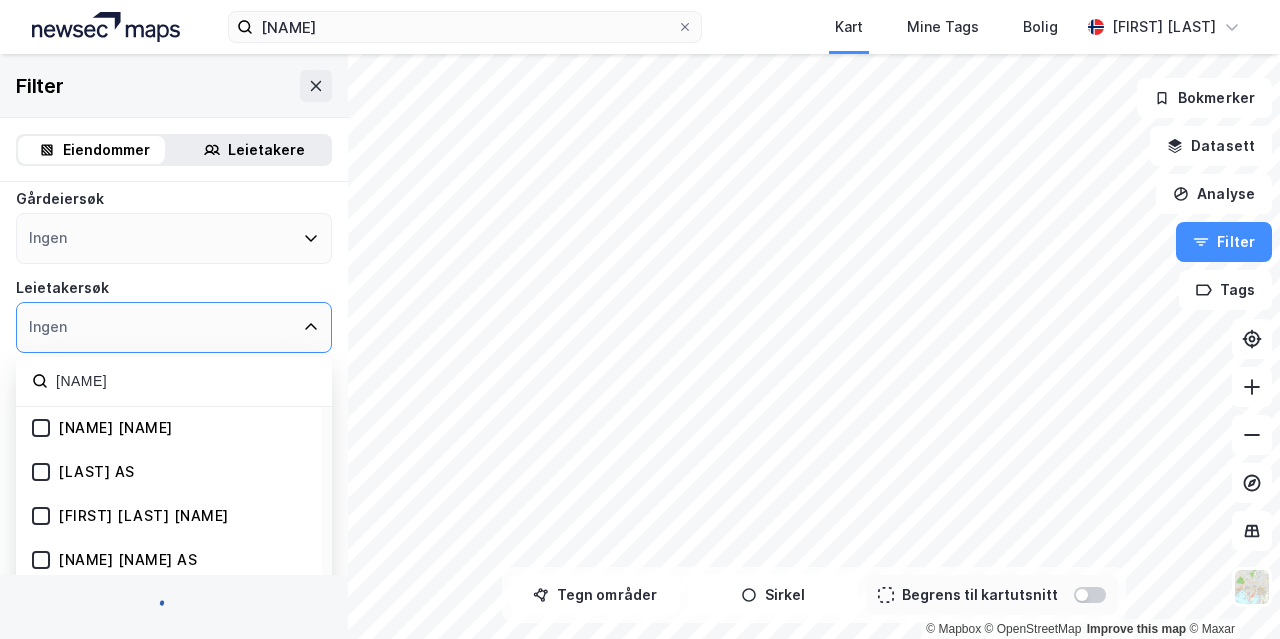 type on "Inkluder (2 589 212)" 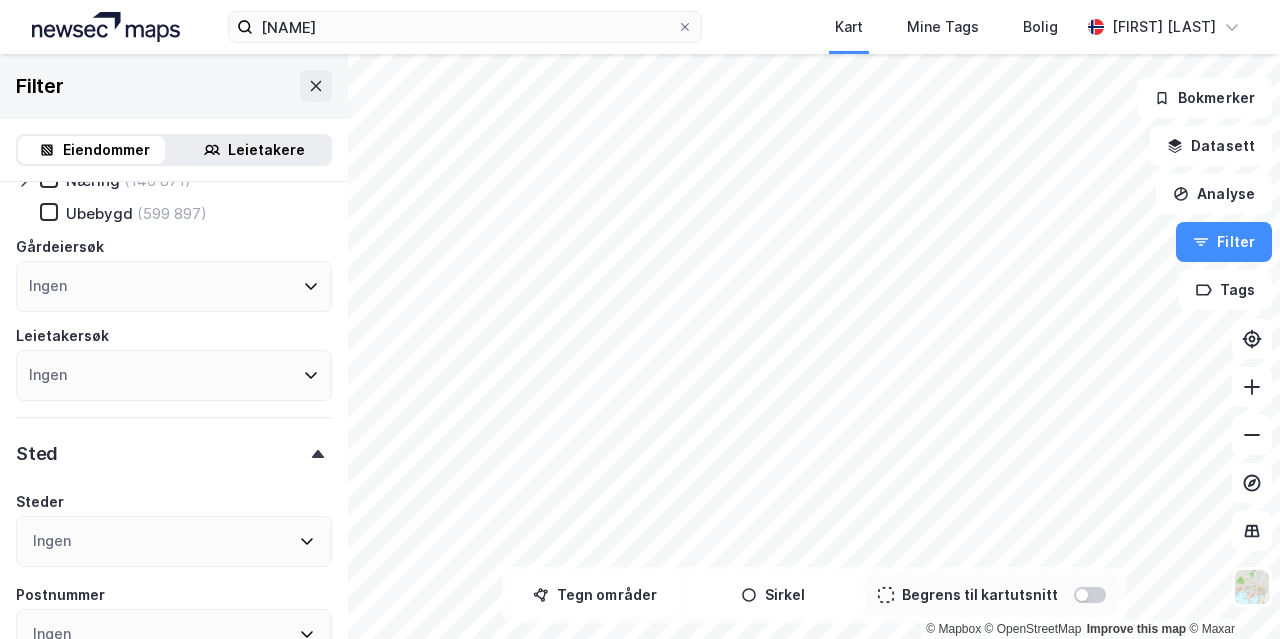 scroll, scrollTop: 51, scrollLeft: 0, axis: vertical 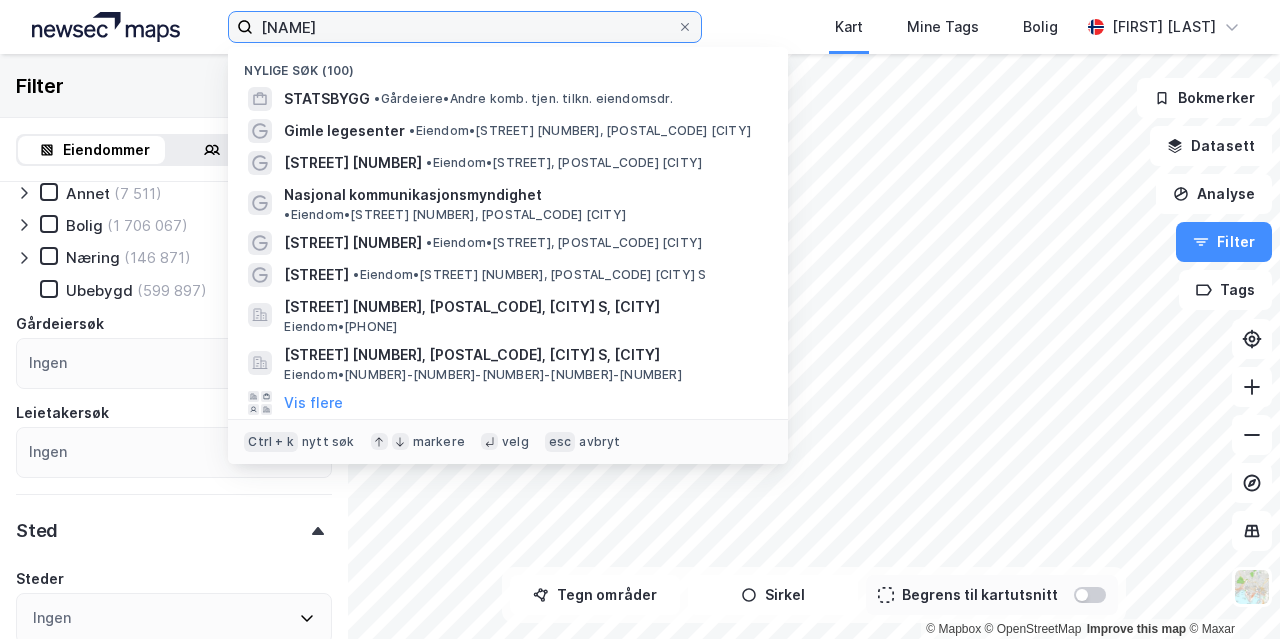 click on "[NAME]" at bounding box center (465, 27) 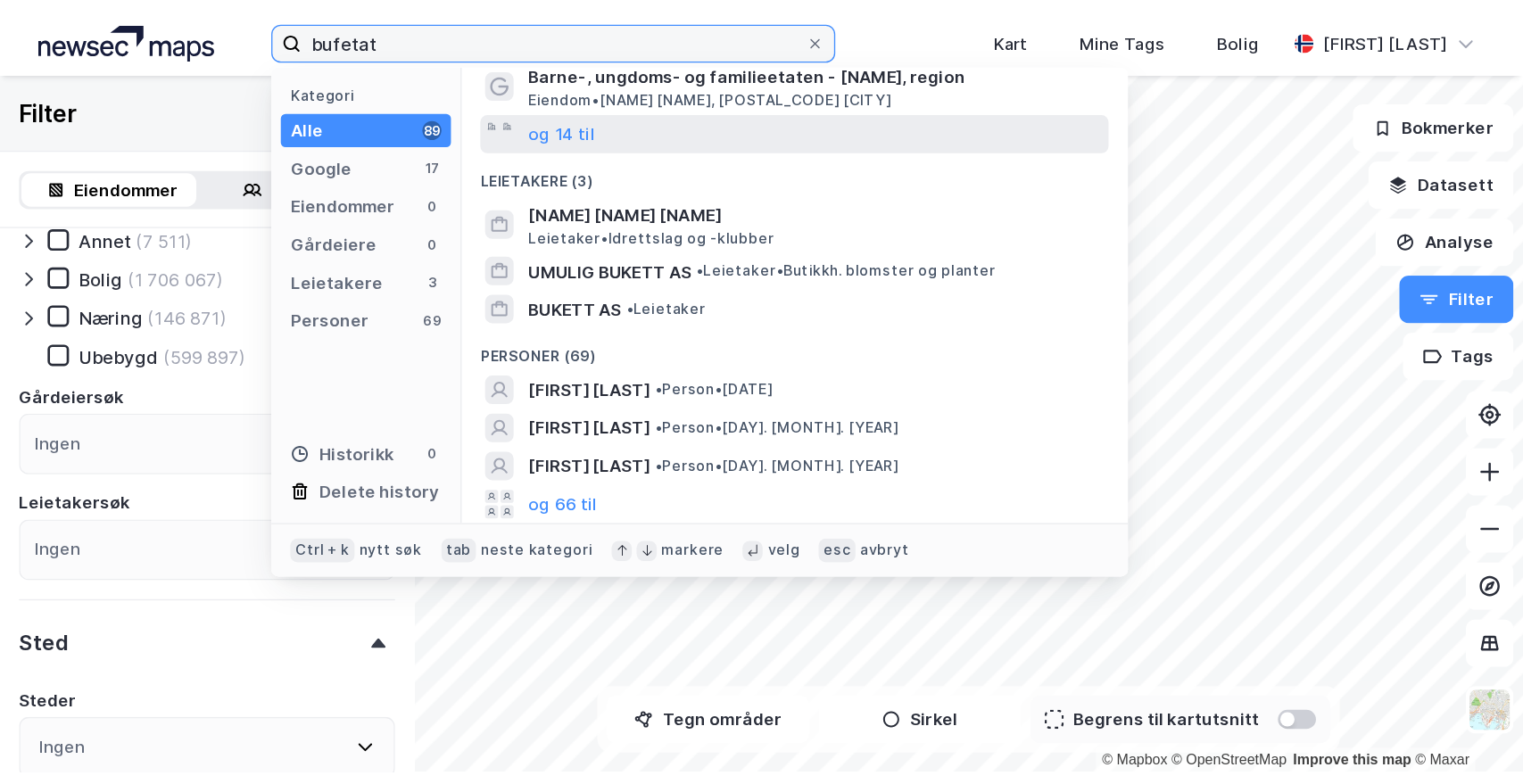 scroll, scrollTop: 0, scrollLeft: 0, axis: both 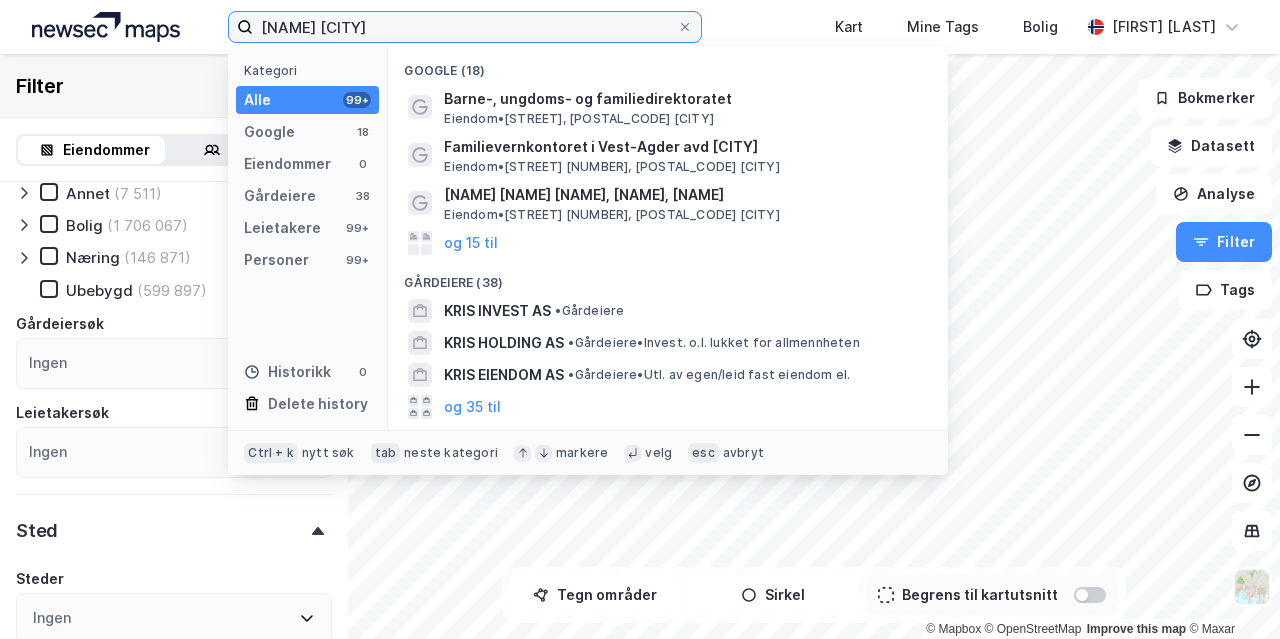 type on "[NAME] [CITY]" 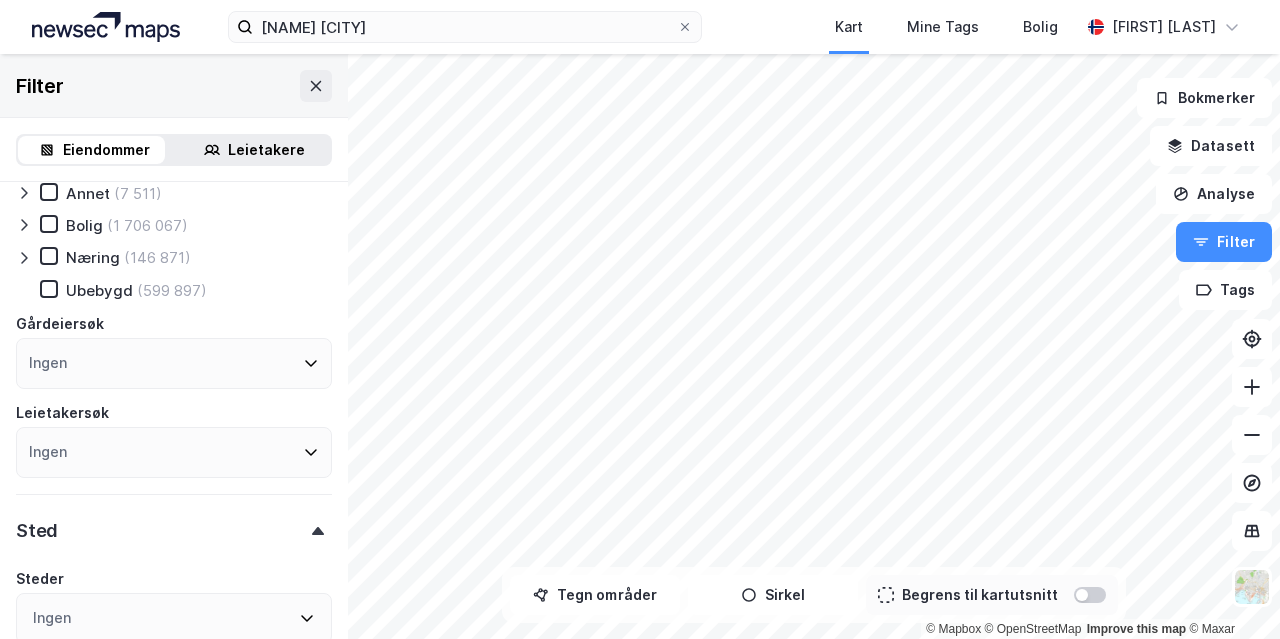 click at bounding box center (106, 27) 